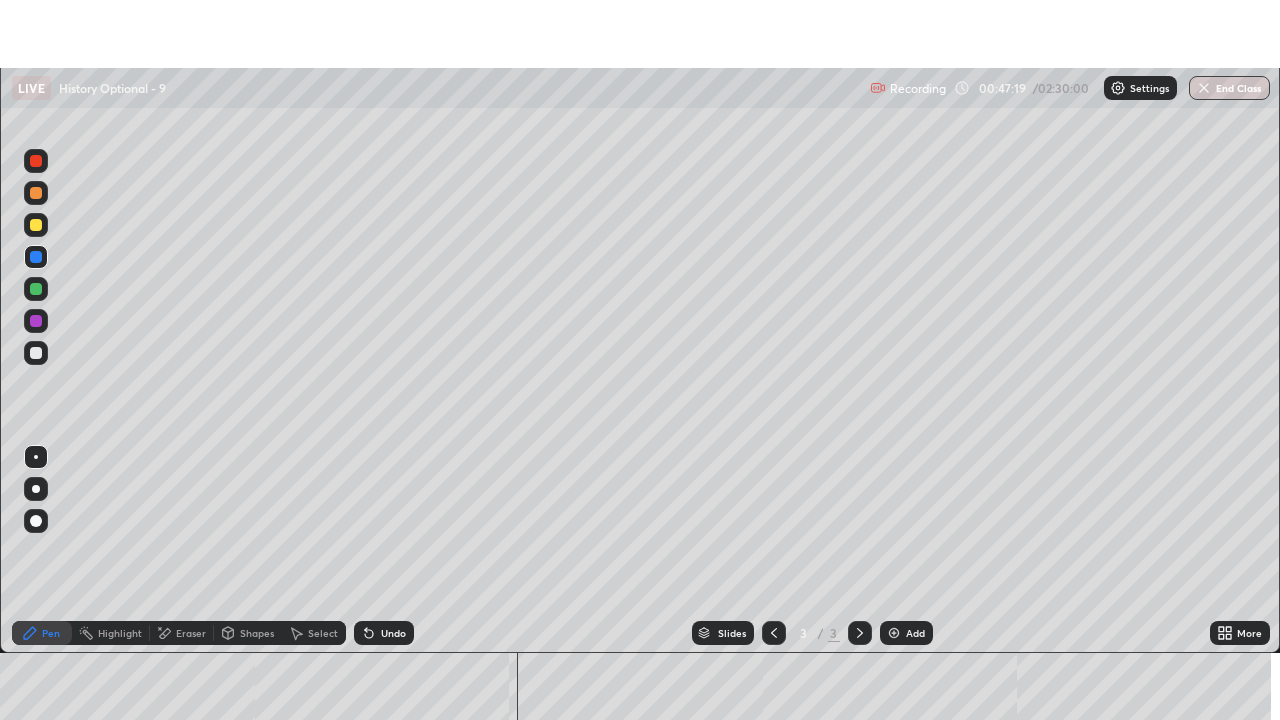 scroll, scrollTop: 0, scrollLeft: 0, axis: both 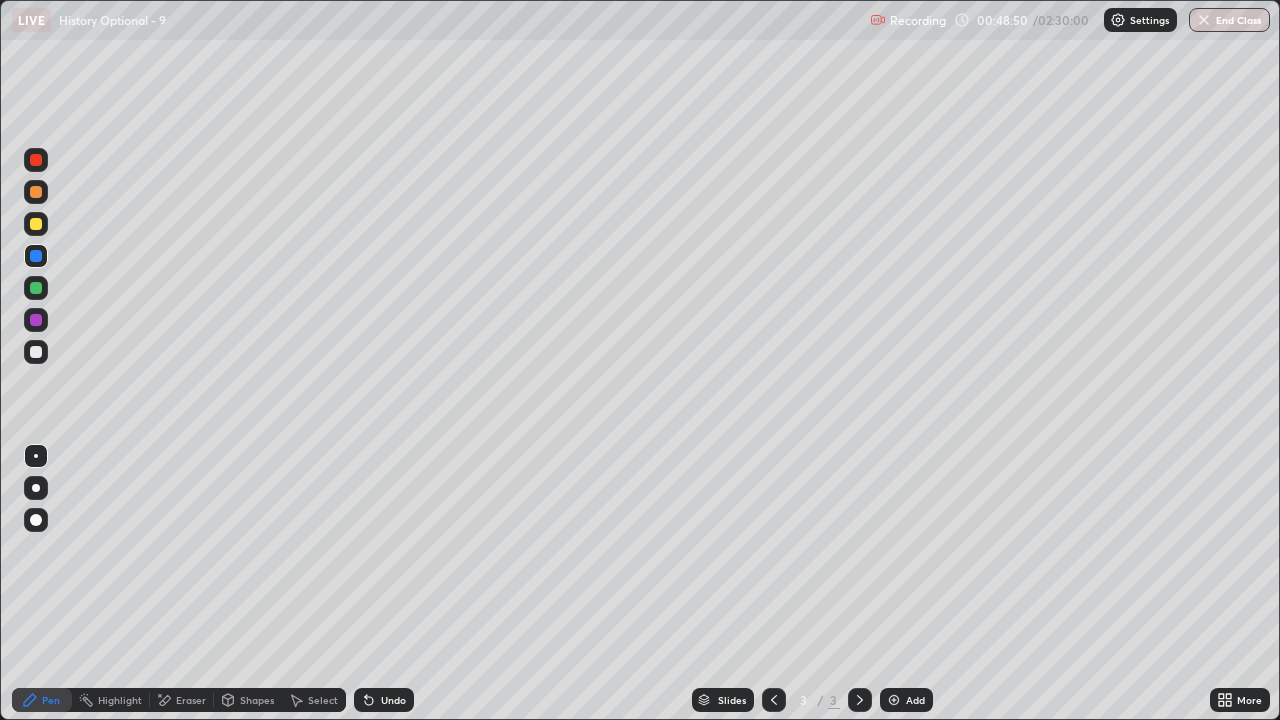click at bounding box center [36, 352] 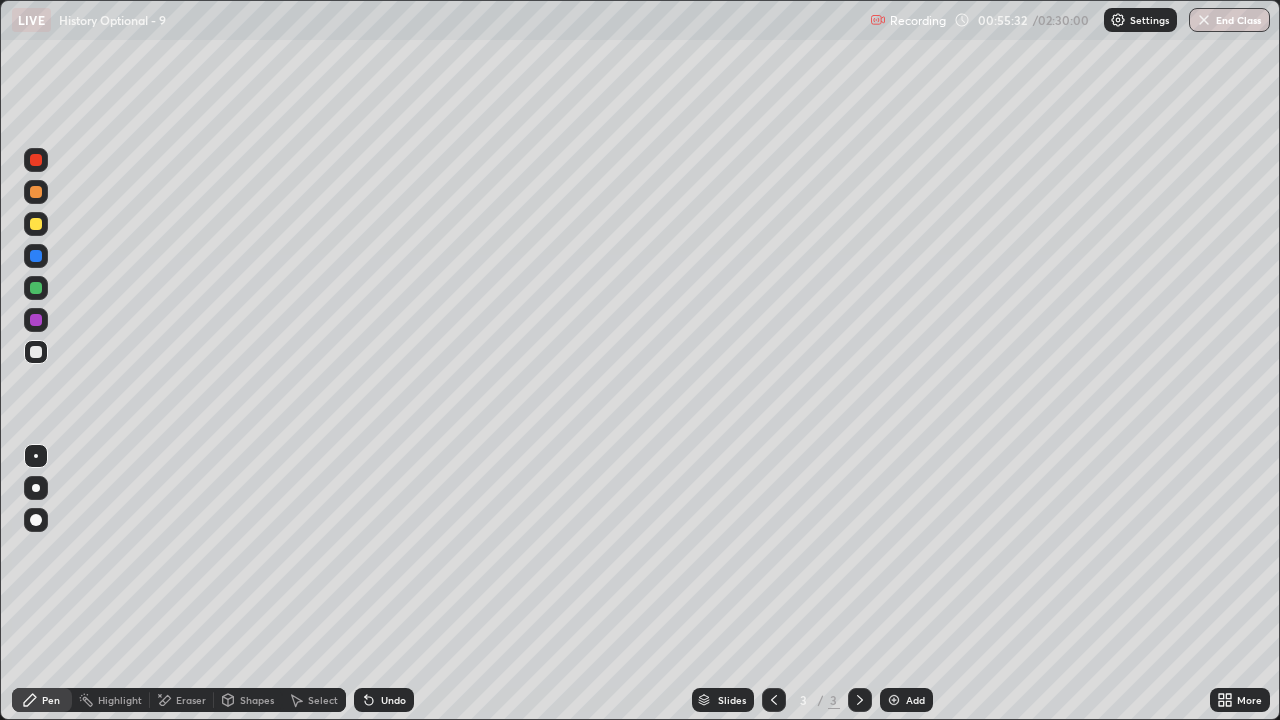 click at bounding box center [894, 700] 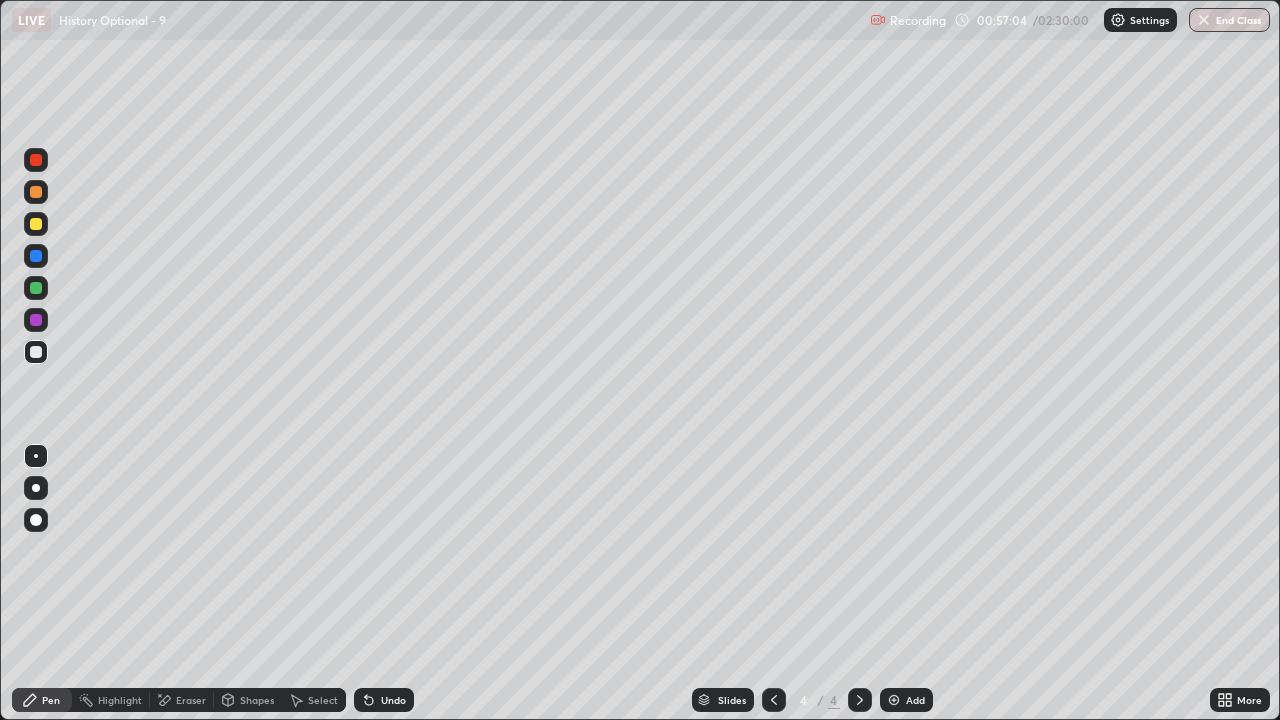 click at bounding box center (36, 288) 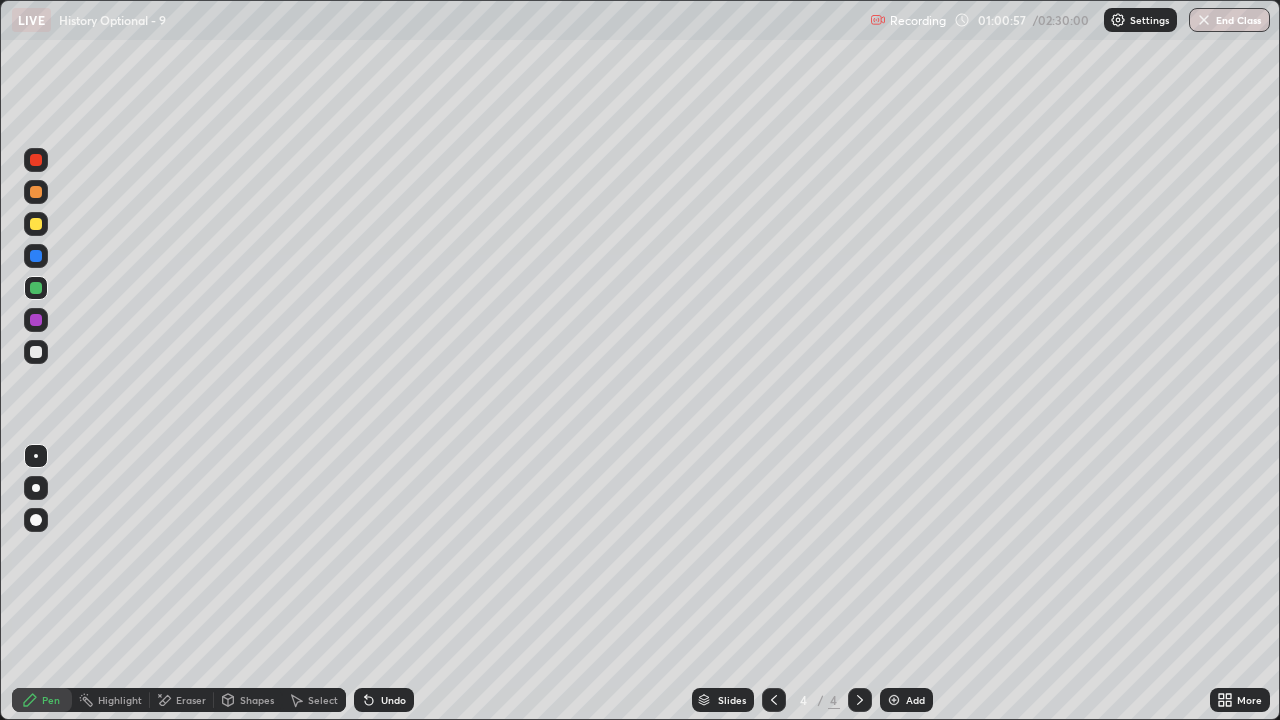 click at bounding box center [36, 160] 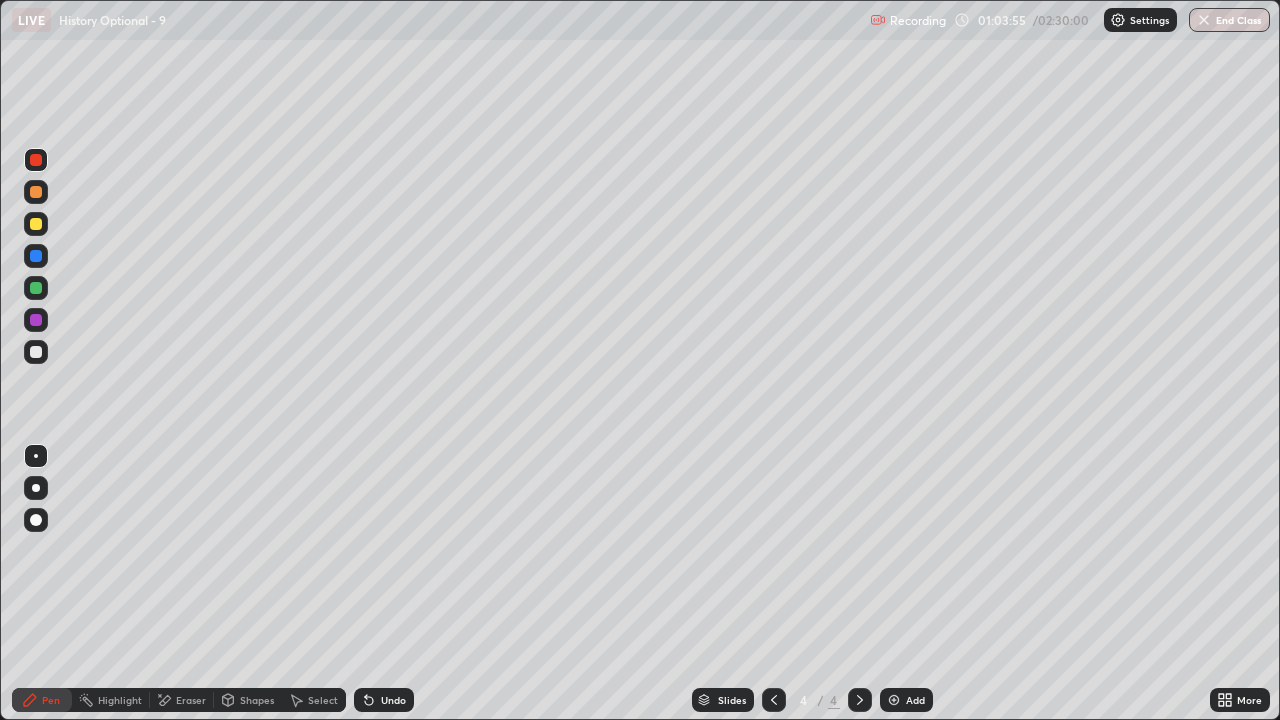 click at bounding box center [36, 288] 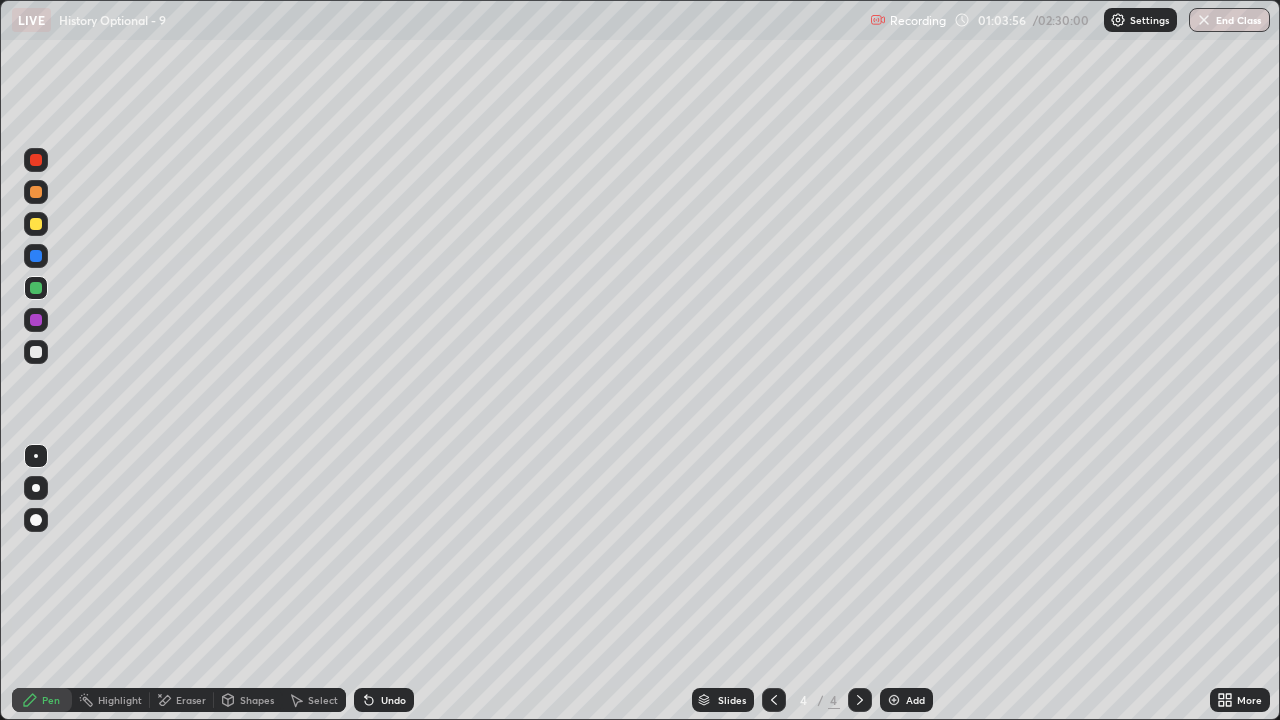 click on "Highlight" at bounding box center (111, 700) 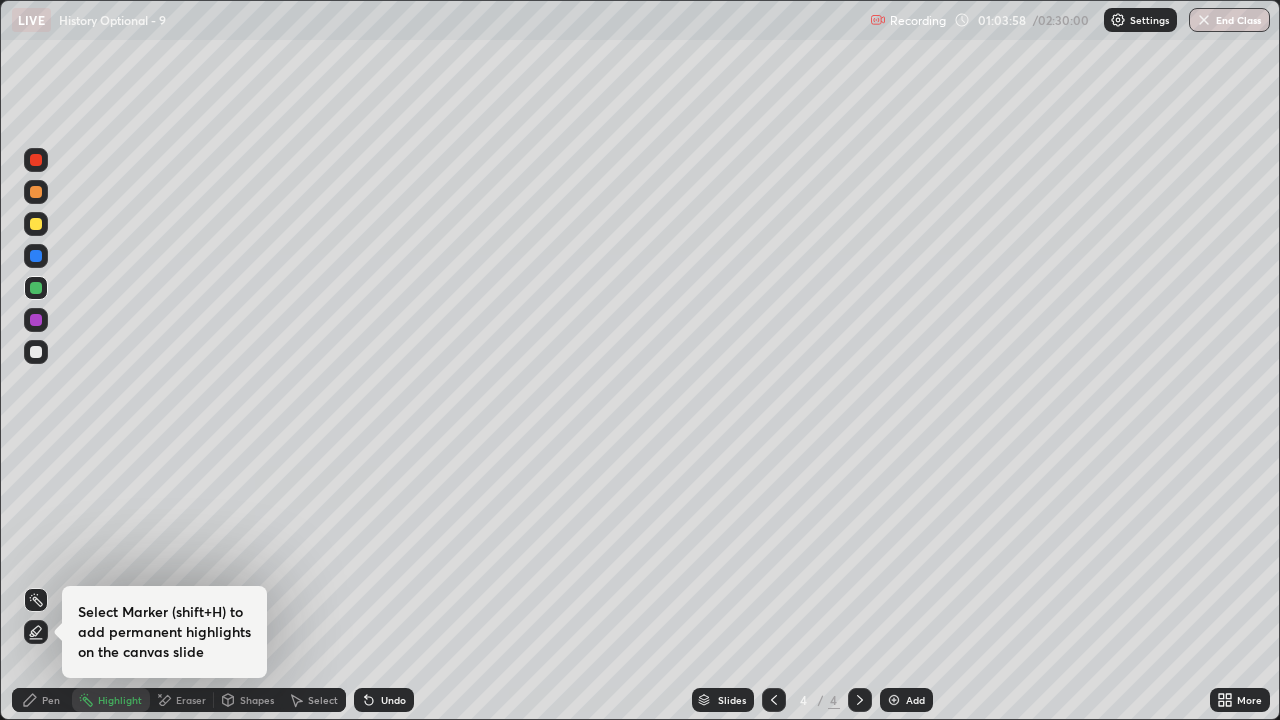 click at bounding box center [36, 160] 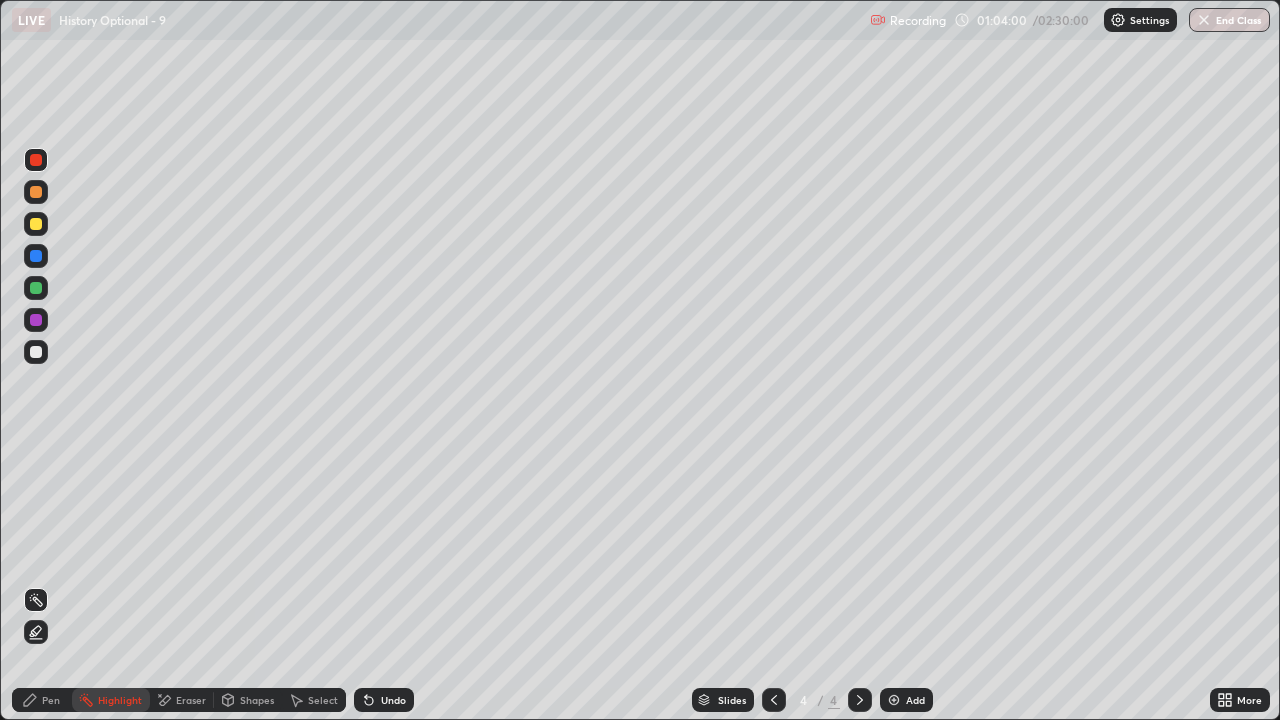 click on "Eraser" at bounding box center (191, 700) 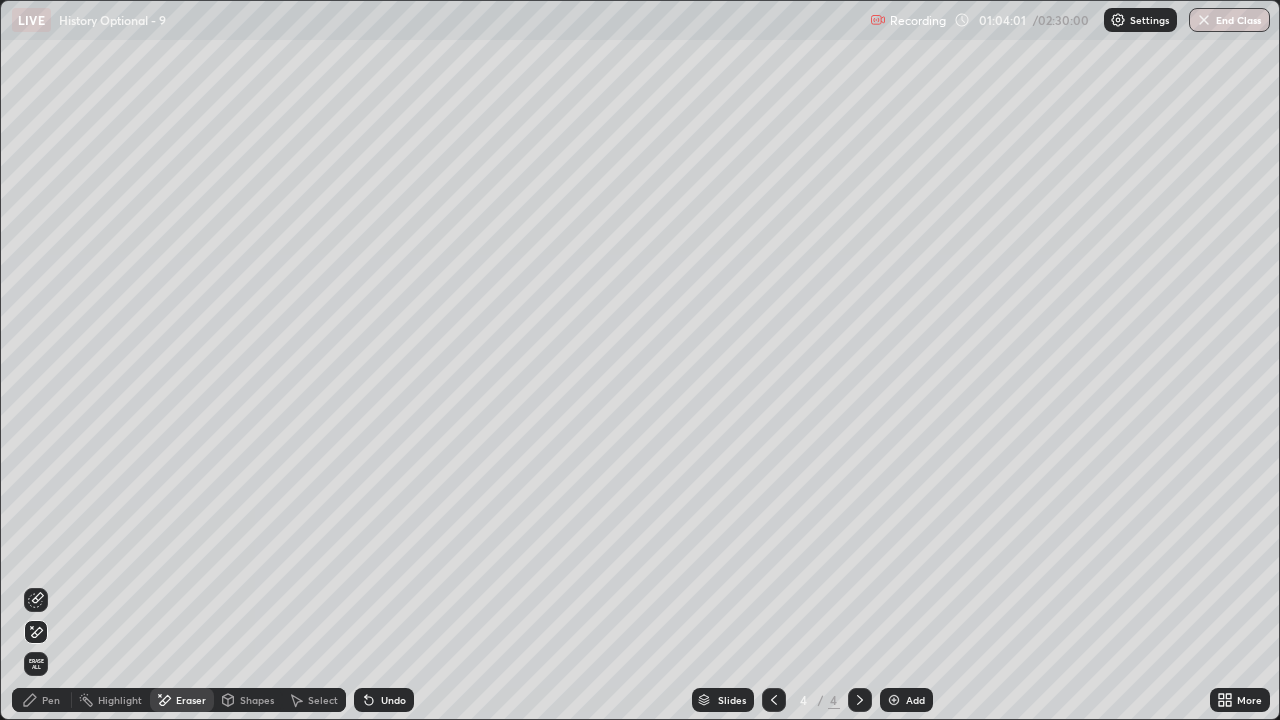 click on "Pen" at bounding box center (51, 700) 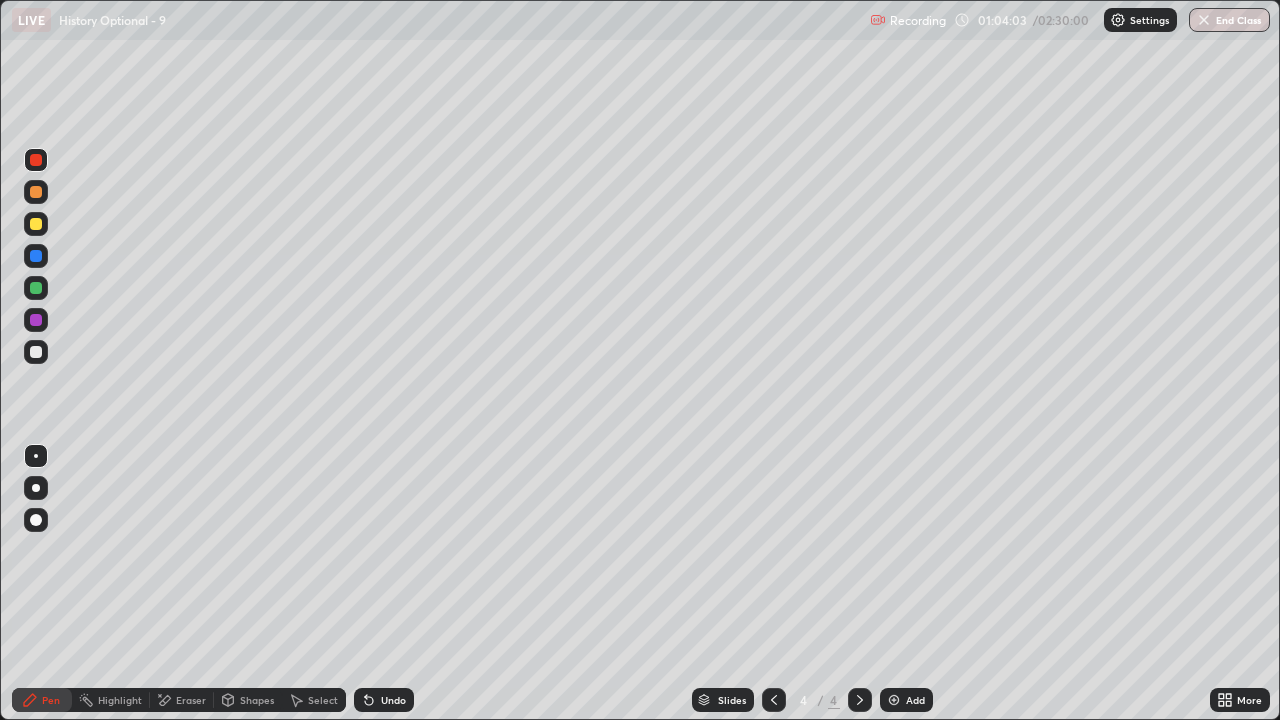 click on "Eraser" at bounding box center (191, 700) 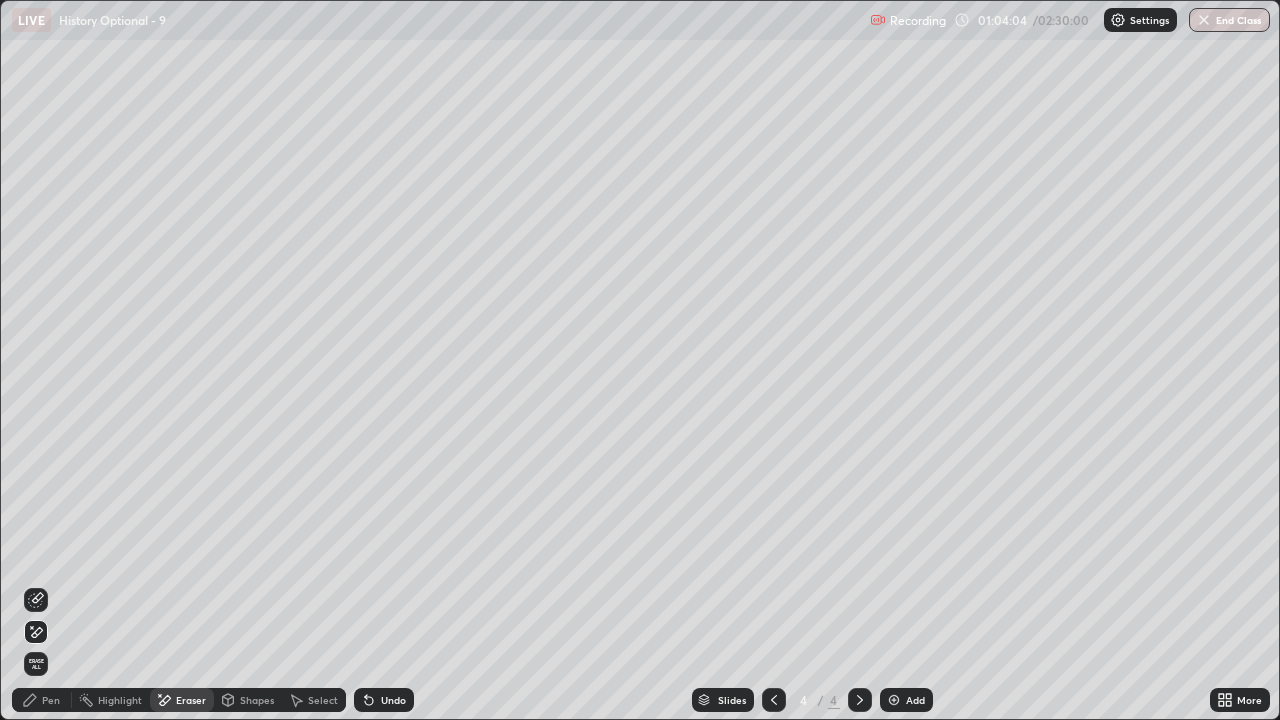 click on "Pen" at bounding box center [51, 700] 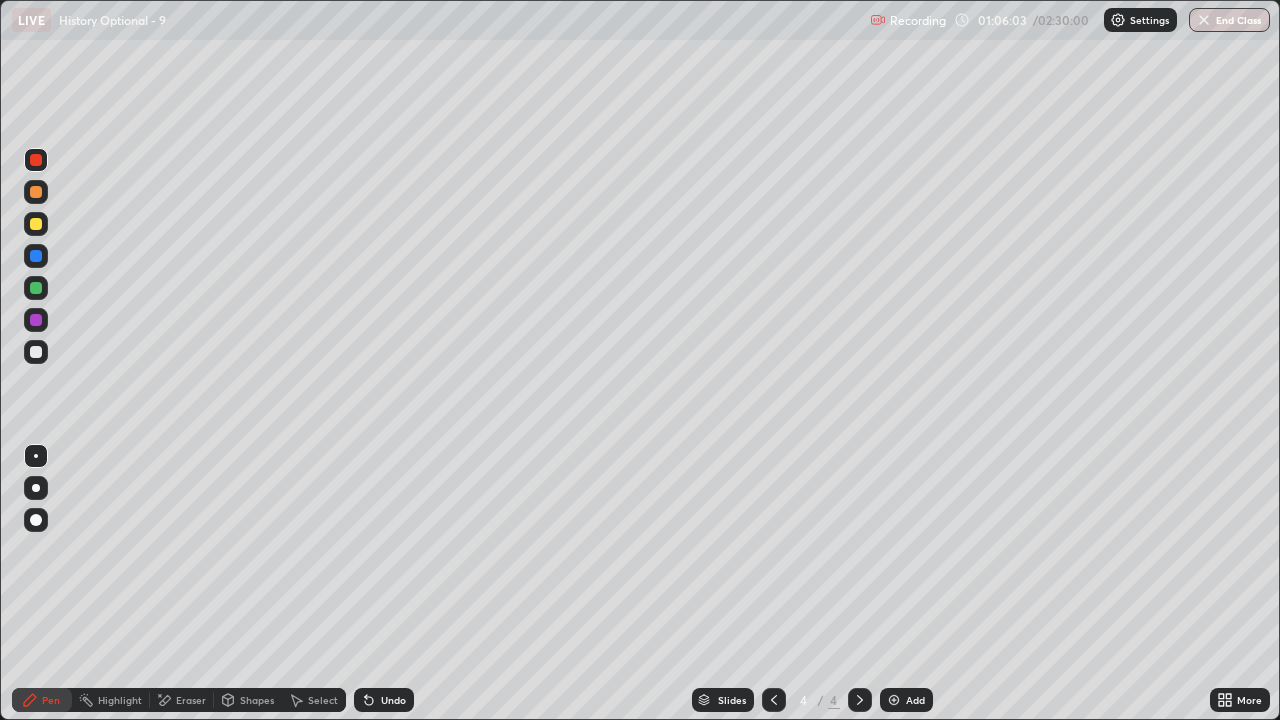 click at bounding box center (36, 256) 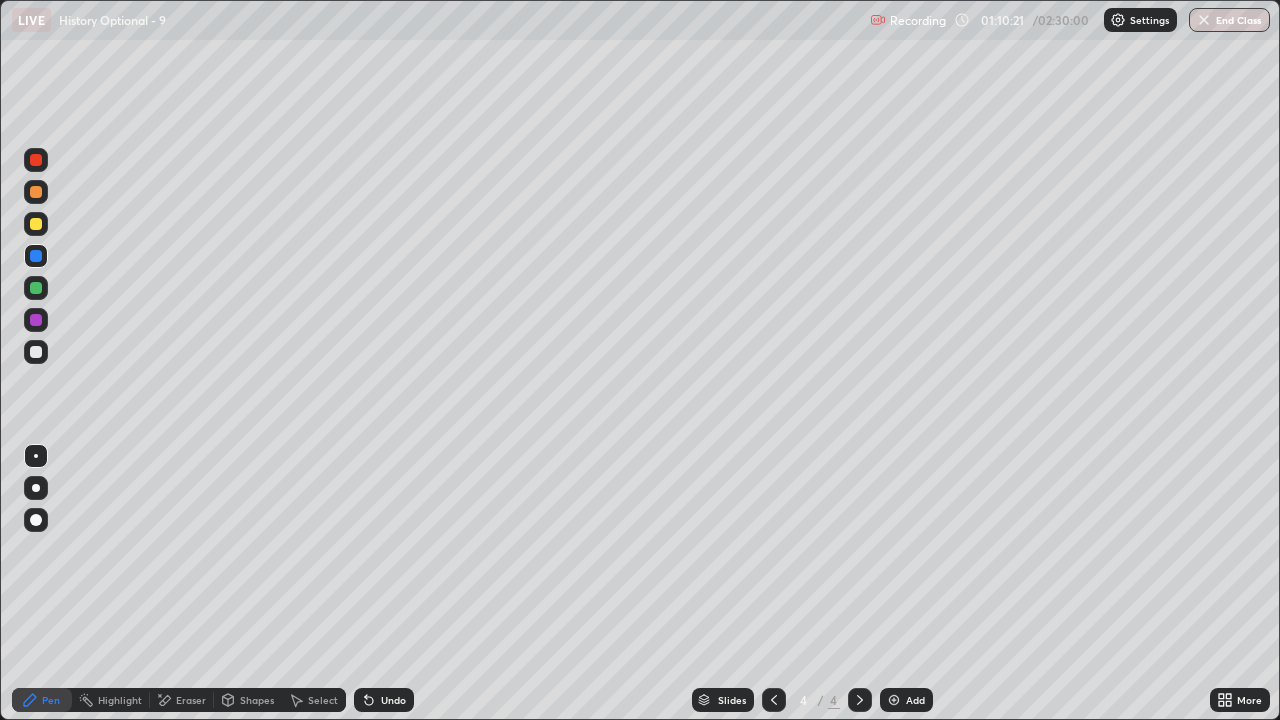 click at bounding box center [36, 160] 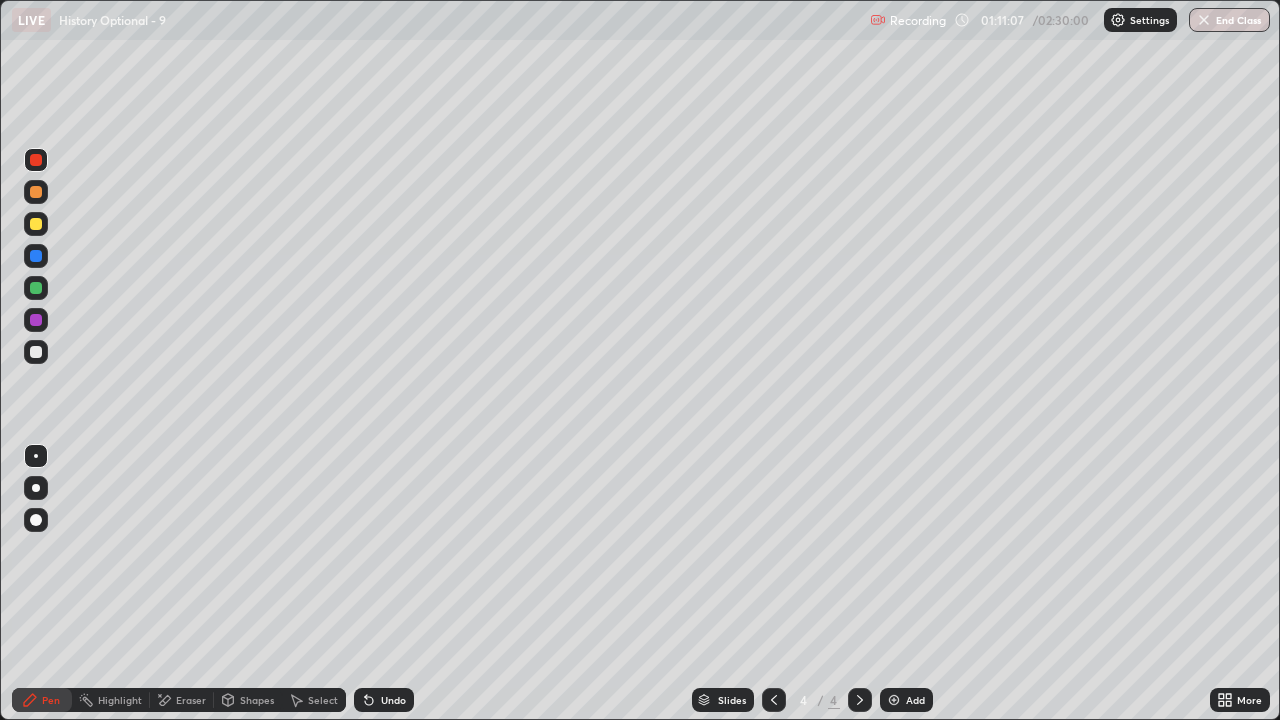 click at bounding box center (36, 256) 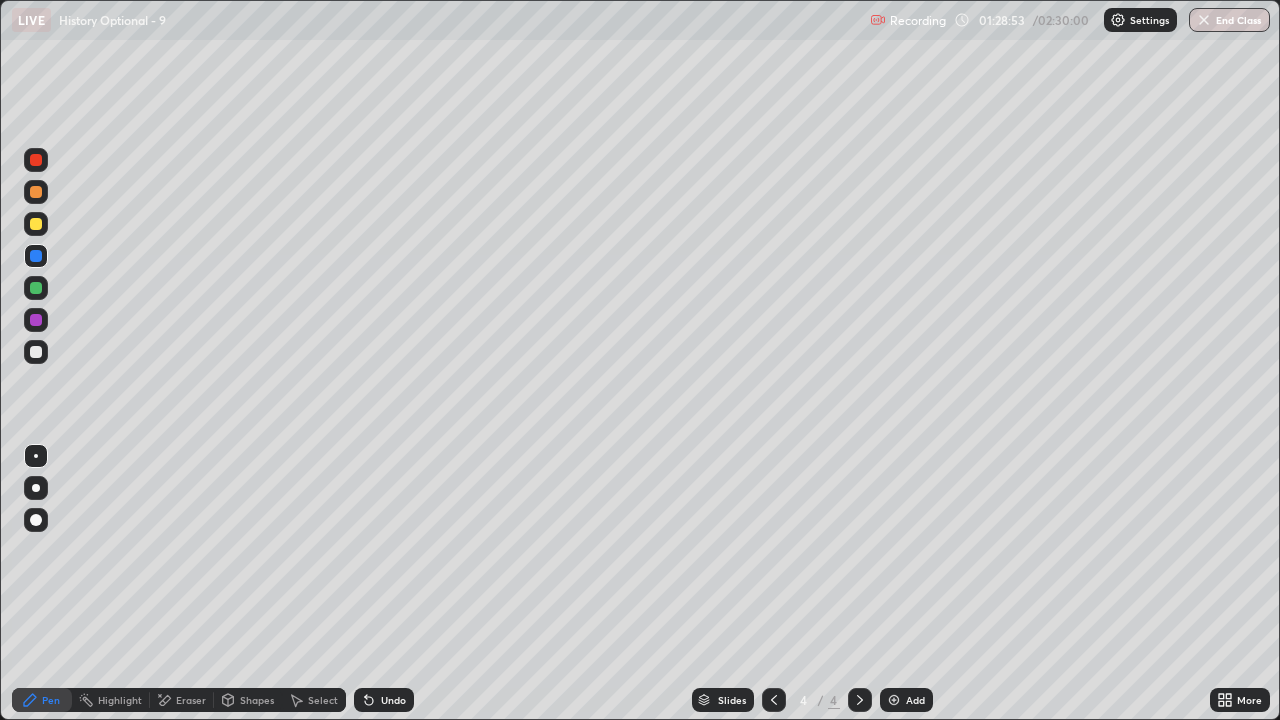 click 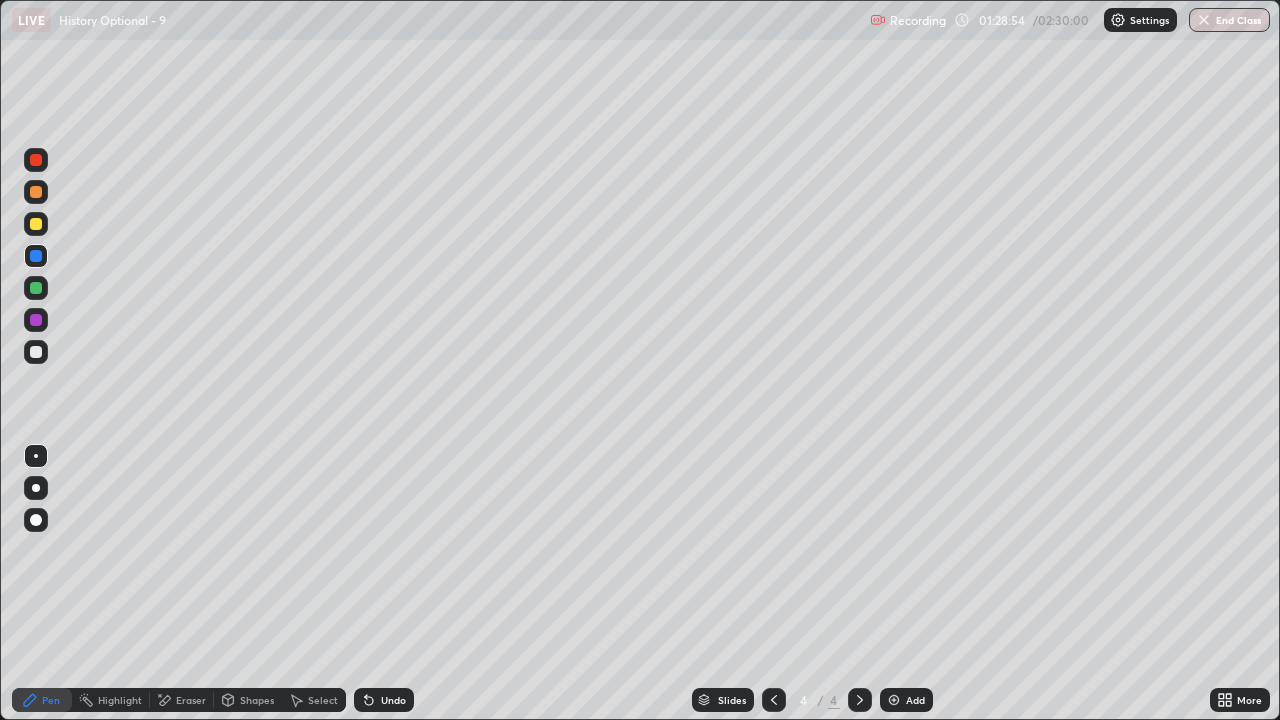click at bounding box center (894, 700) 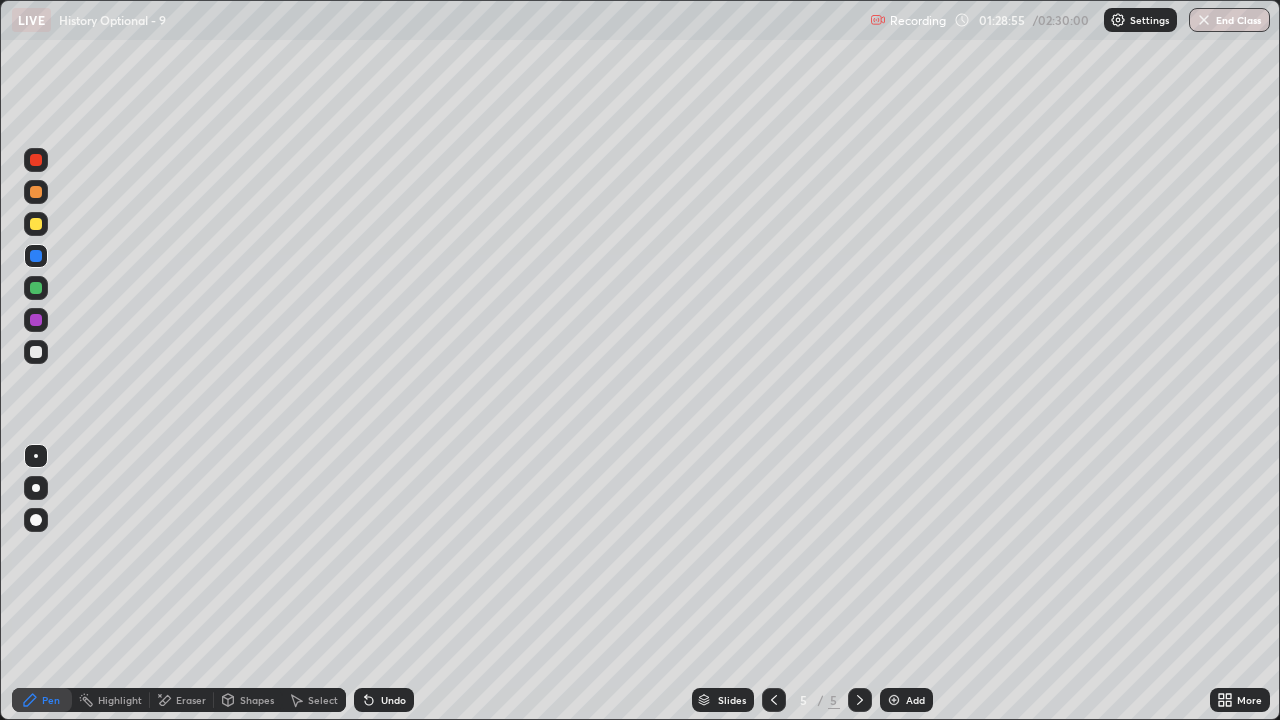 click at bounding box center (36, 288) 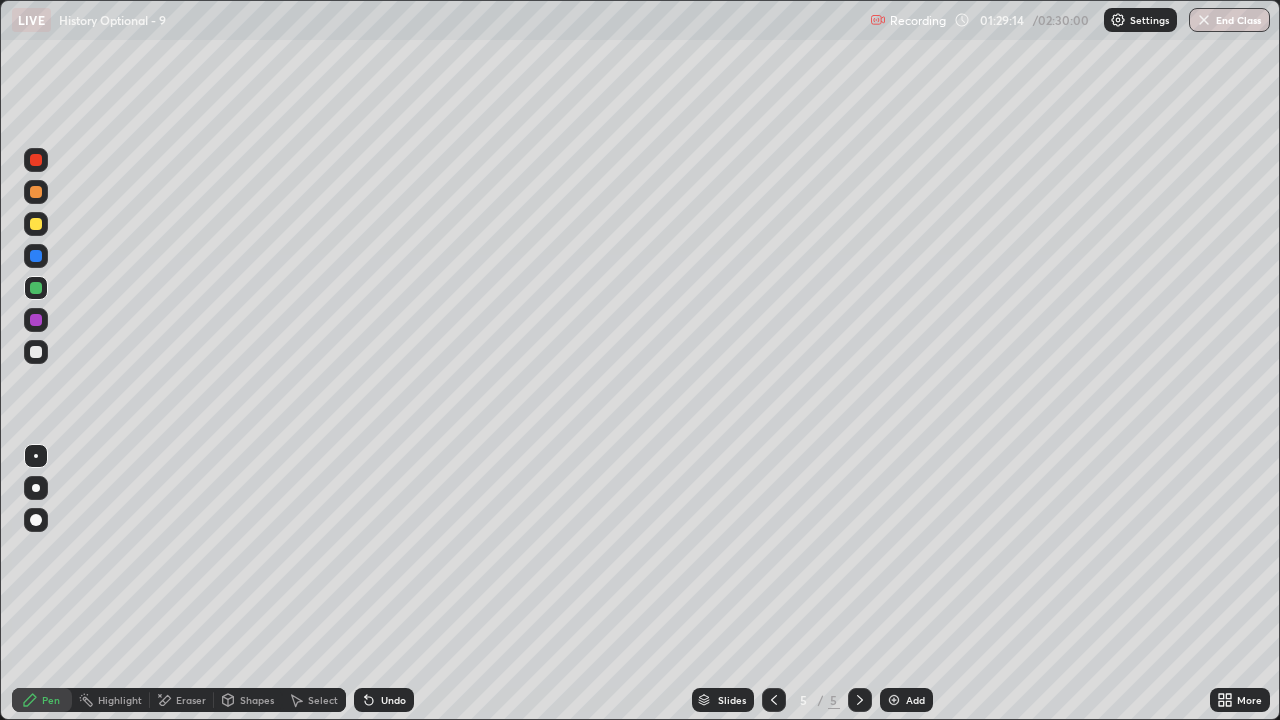 click at bounding box center [36, 320] 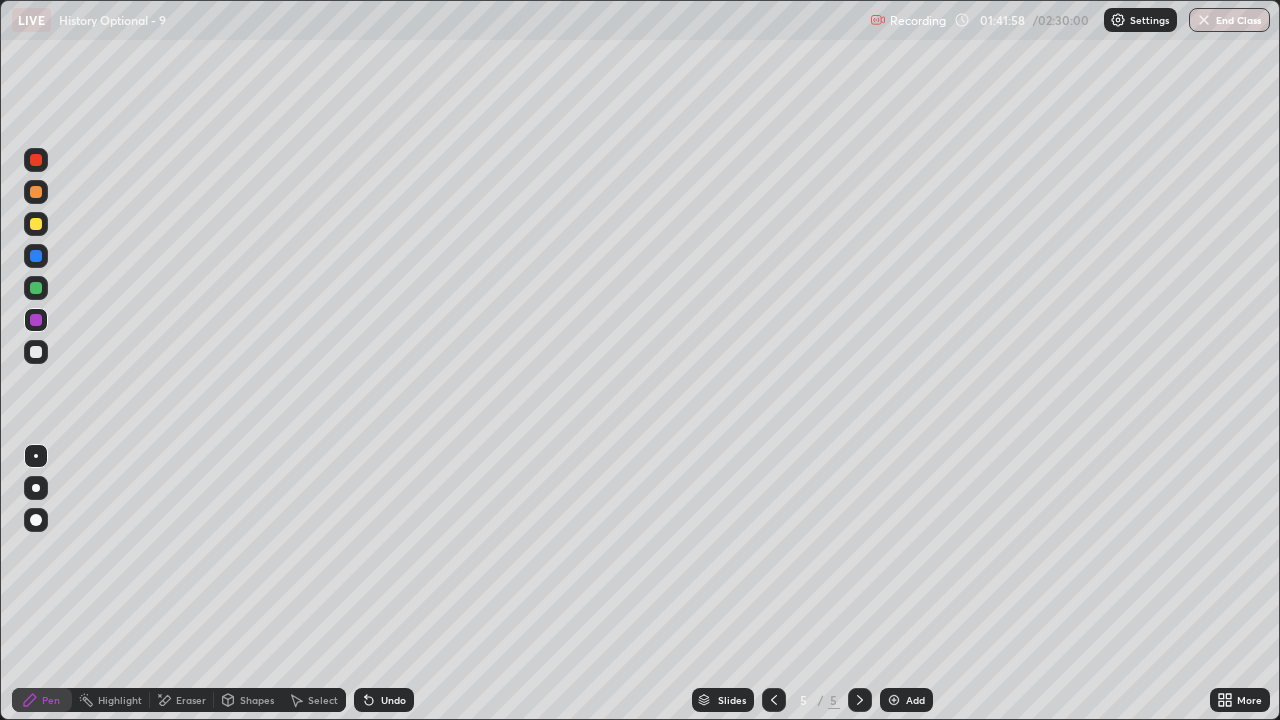 click 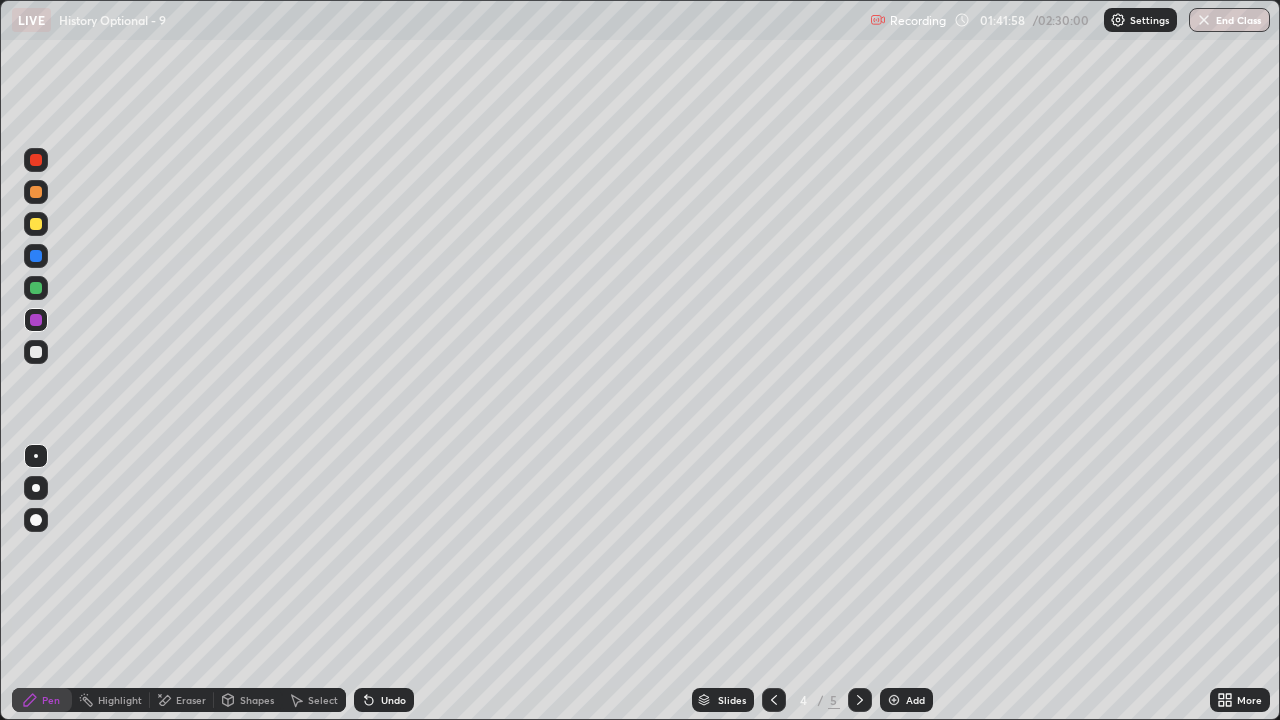 click at bounding box center (774, 700) 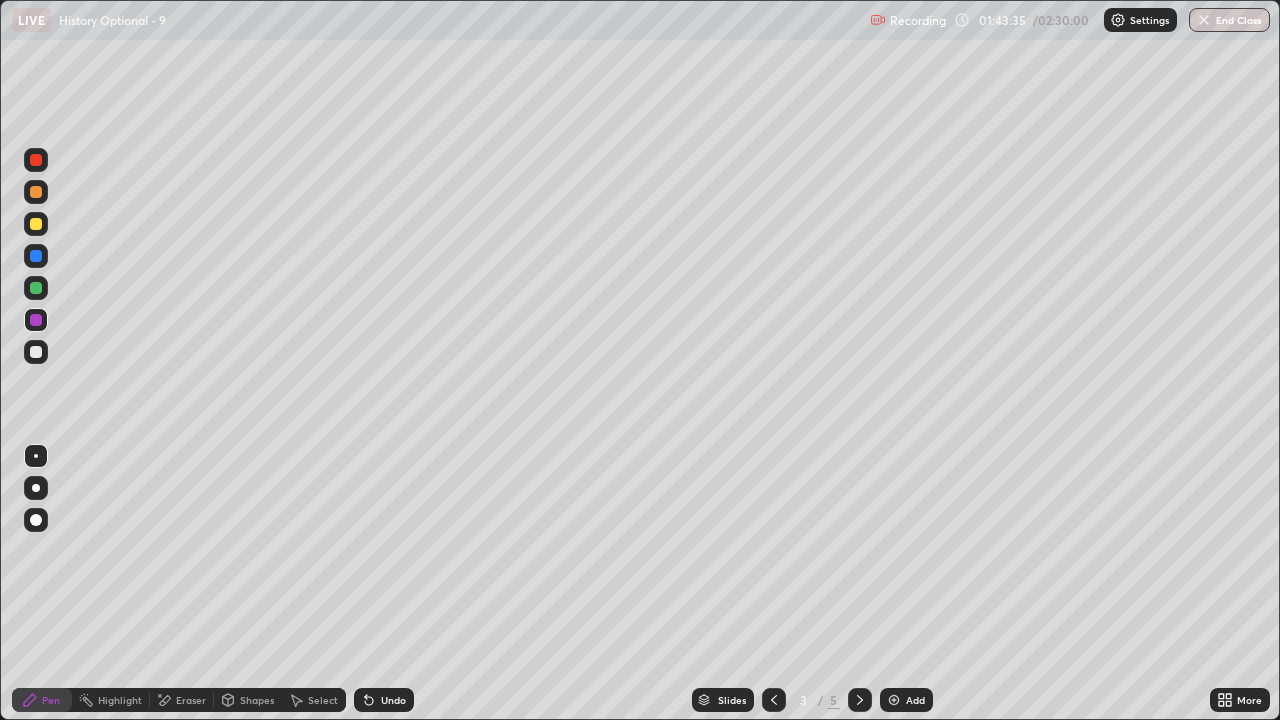 click on "Add" at bounding box center (906, 700) 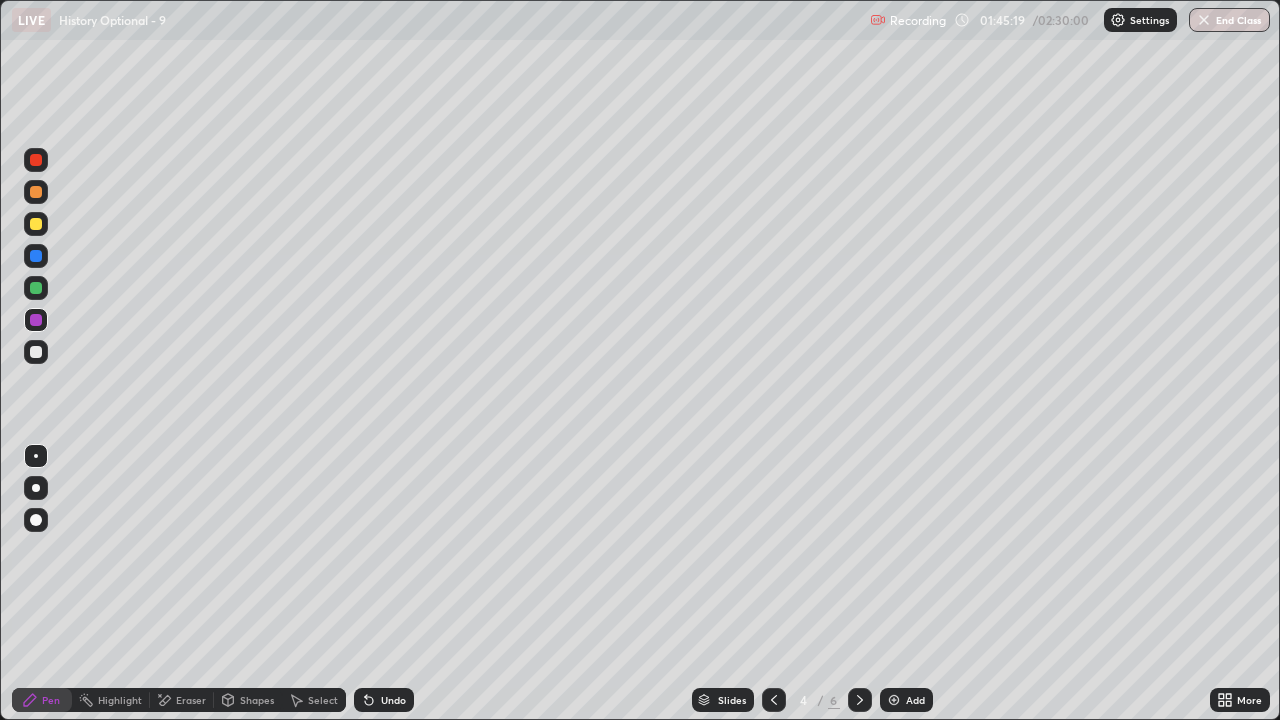 click at bounding box center [36, 160] 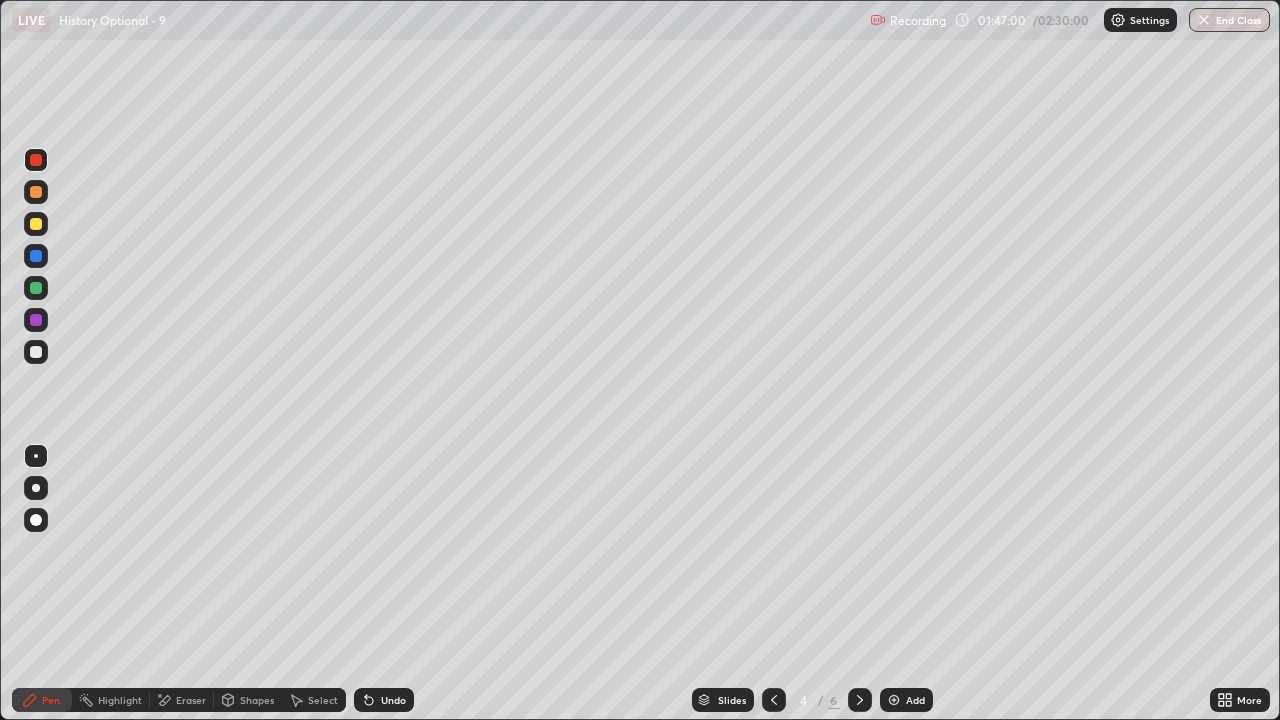 click at bounding box center (894, 700) 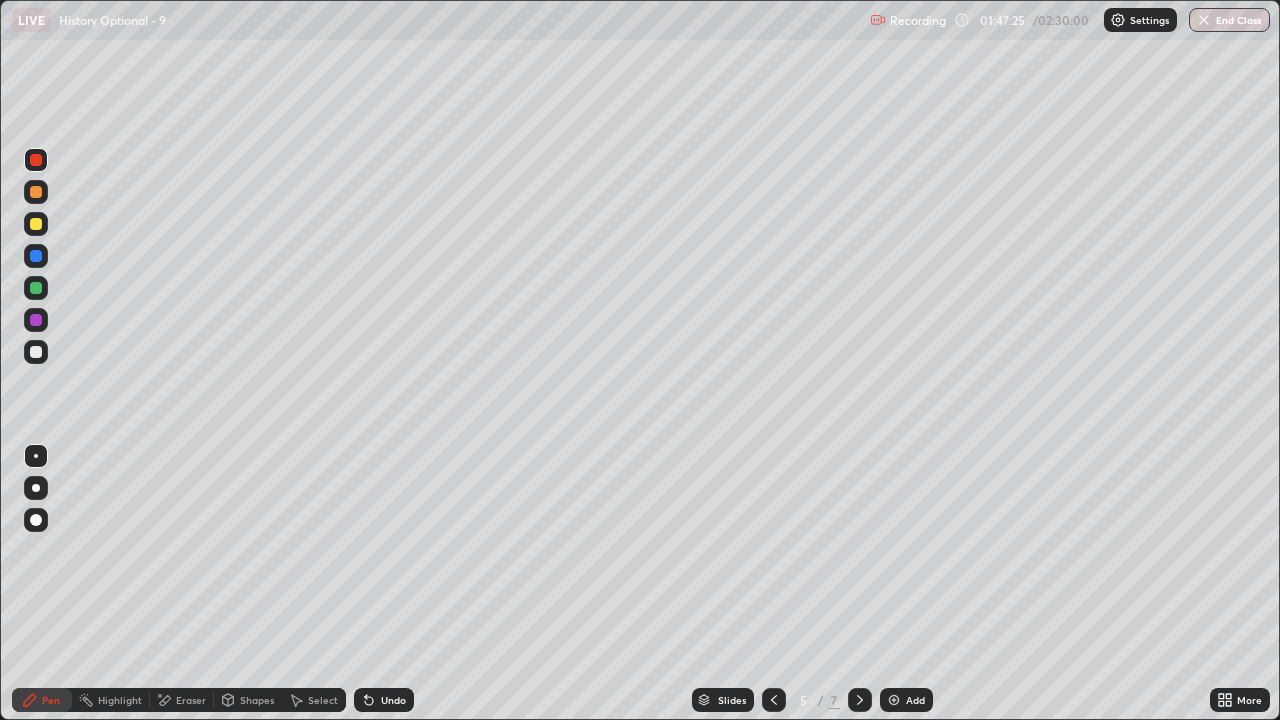click at bounding box center [36, 352] 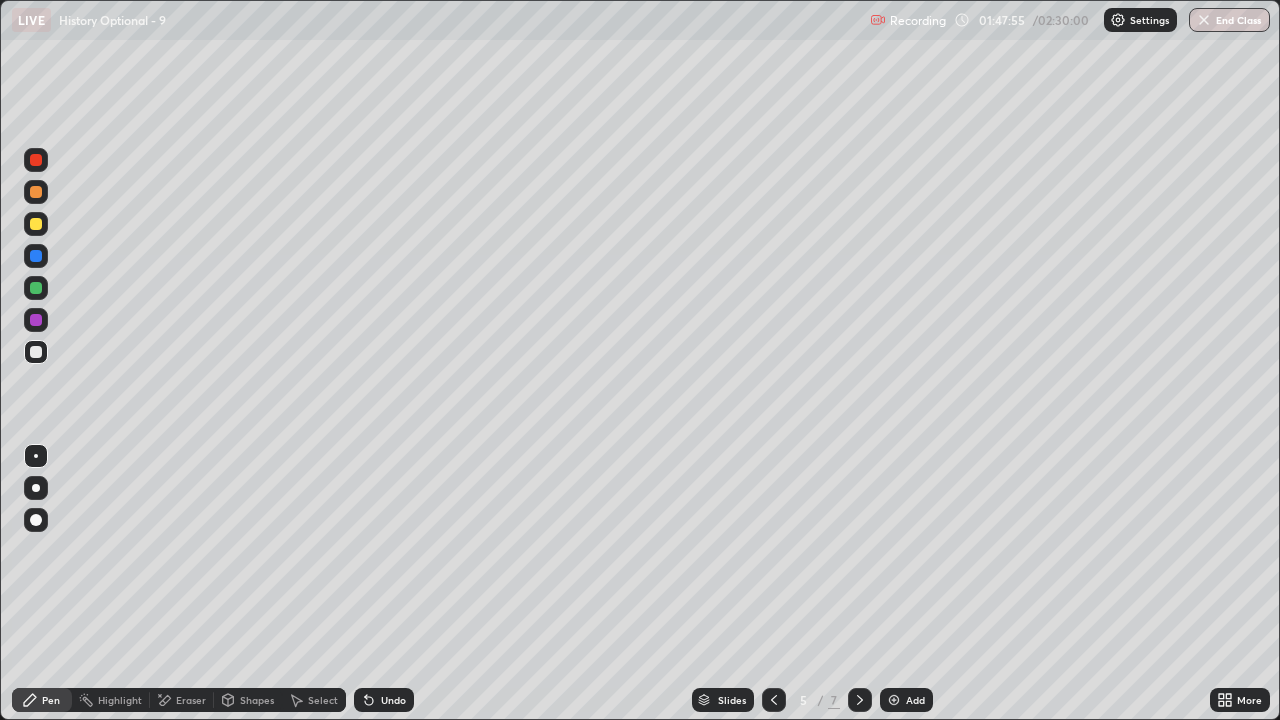 click at bounding box center (36, 224) 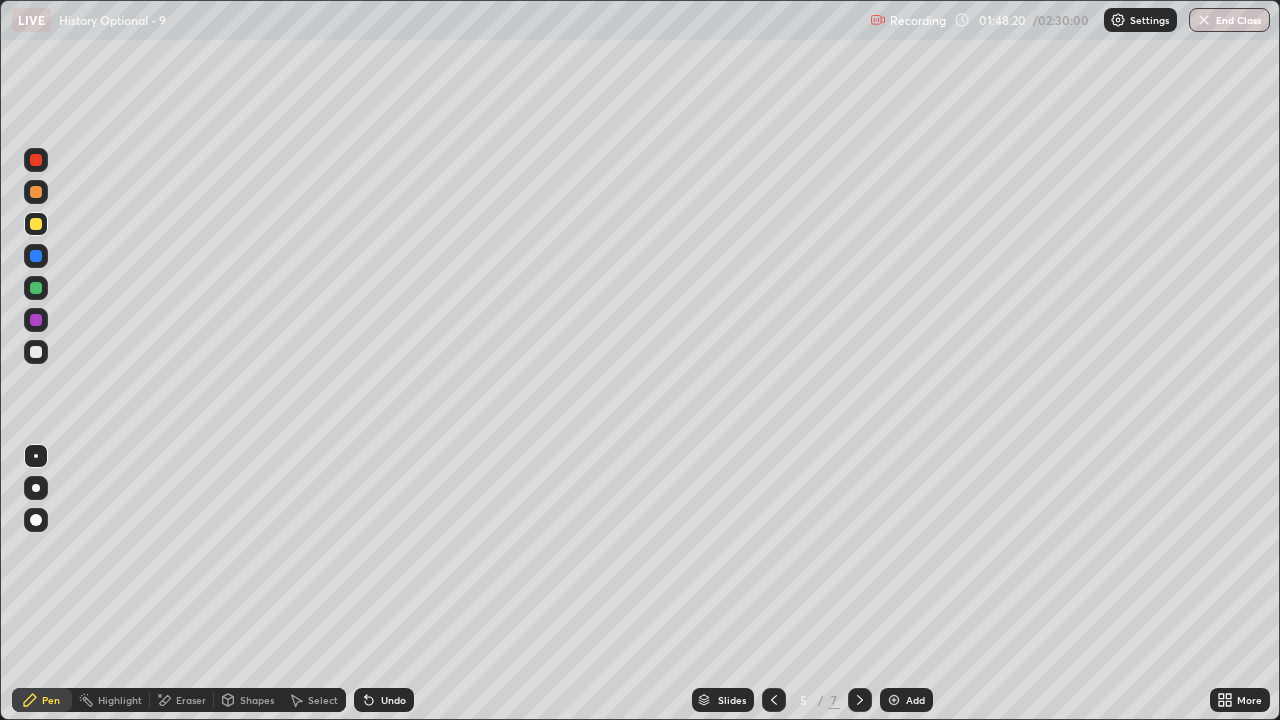 click at bounding box center (36, 352) 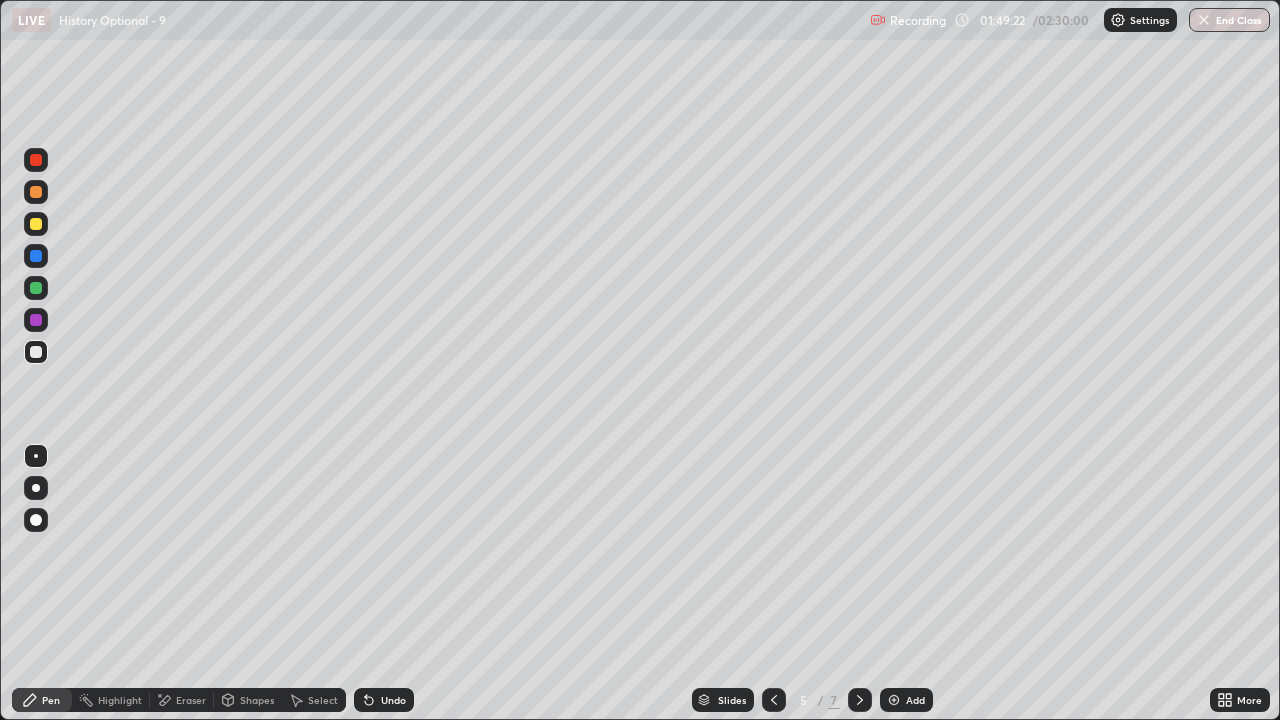 click at bounding box center [36, 288] 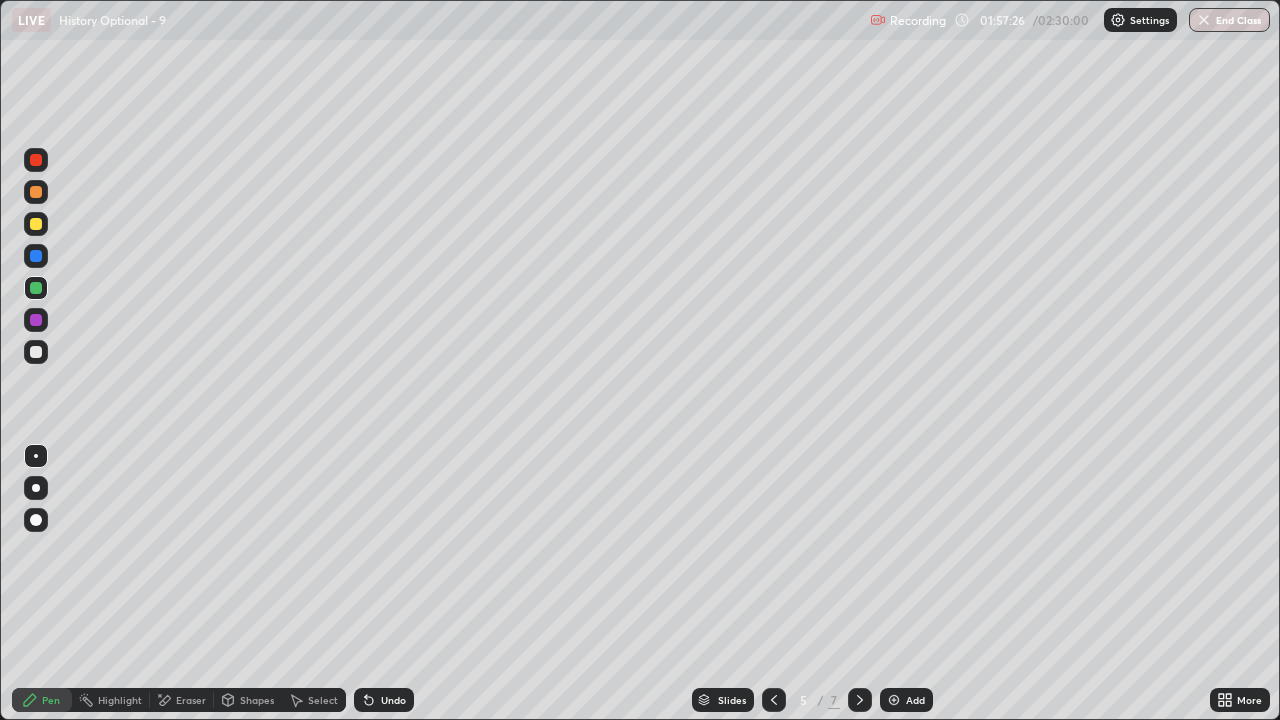 click at bounding box center [36, 320] 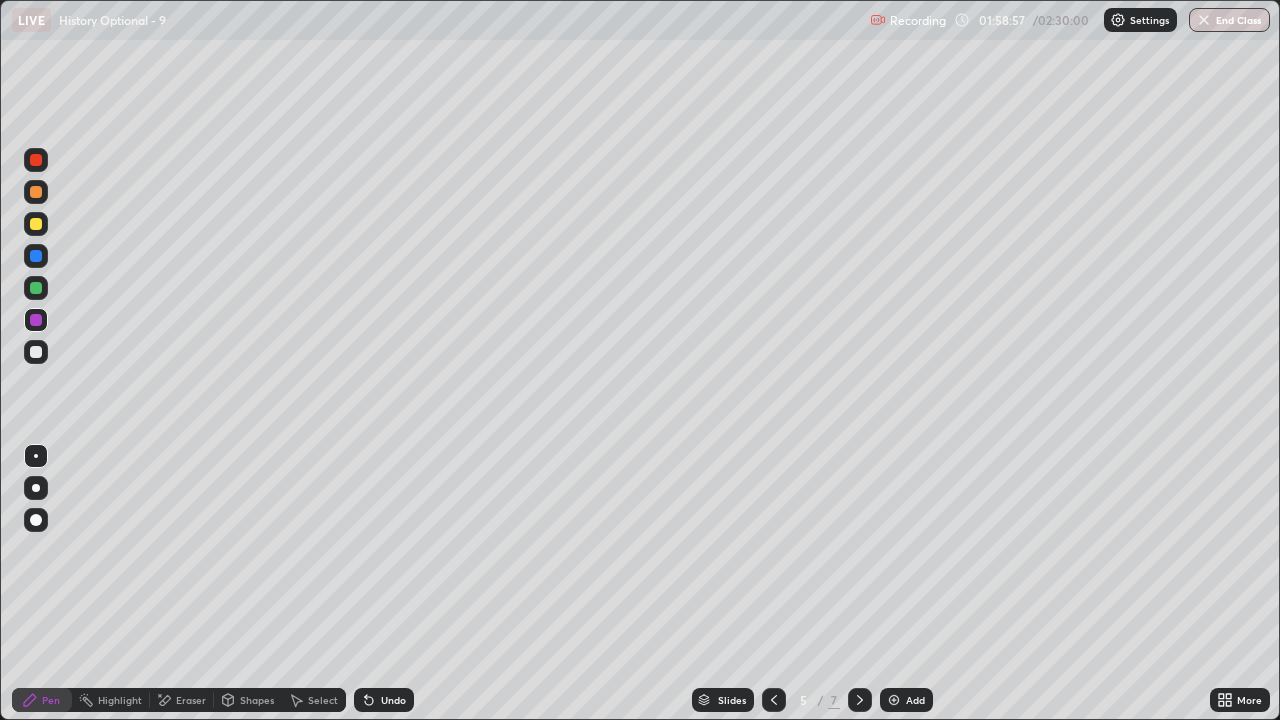 click at bounding box center (36, 288) 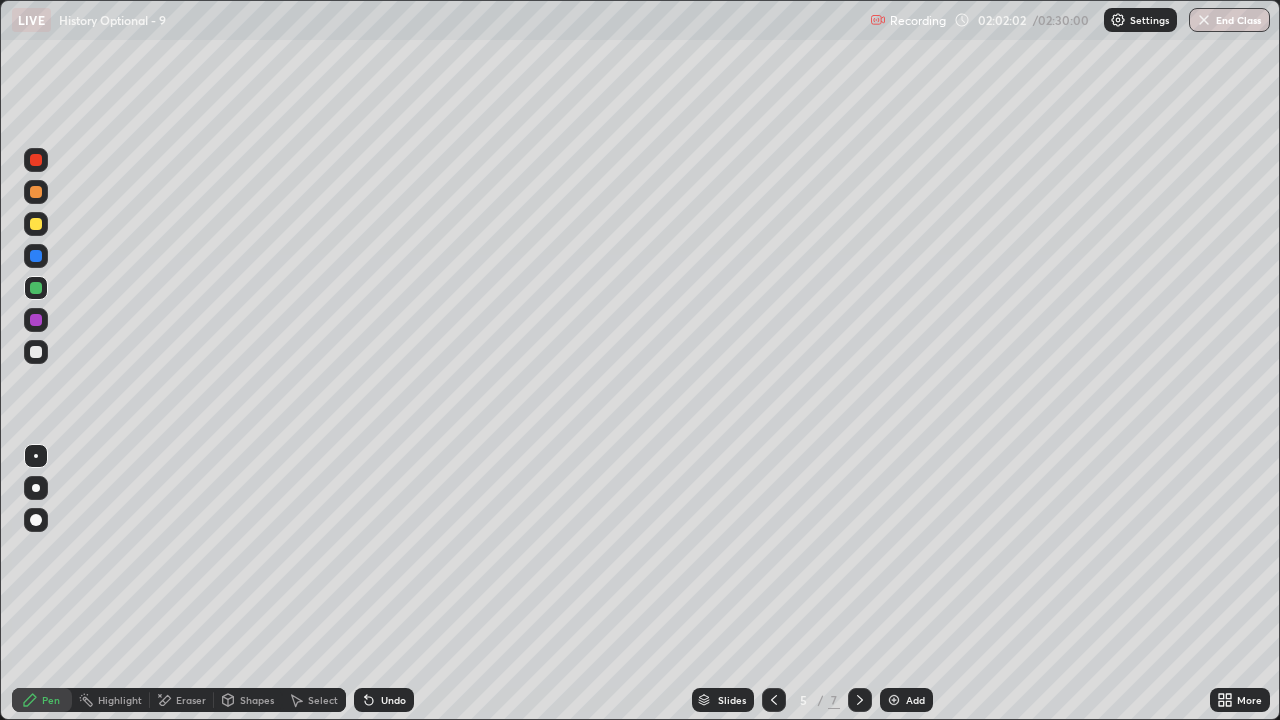 click at bounding box center [36, 288] 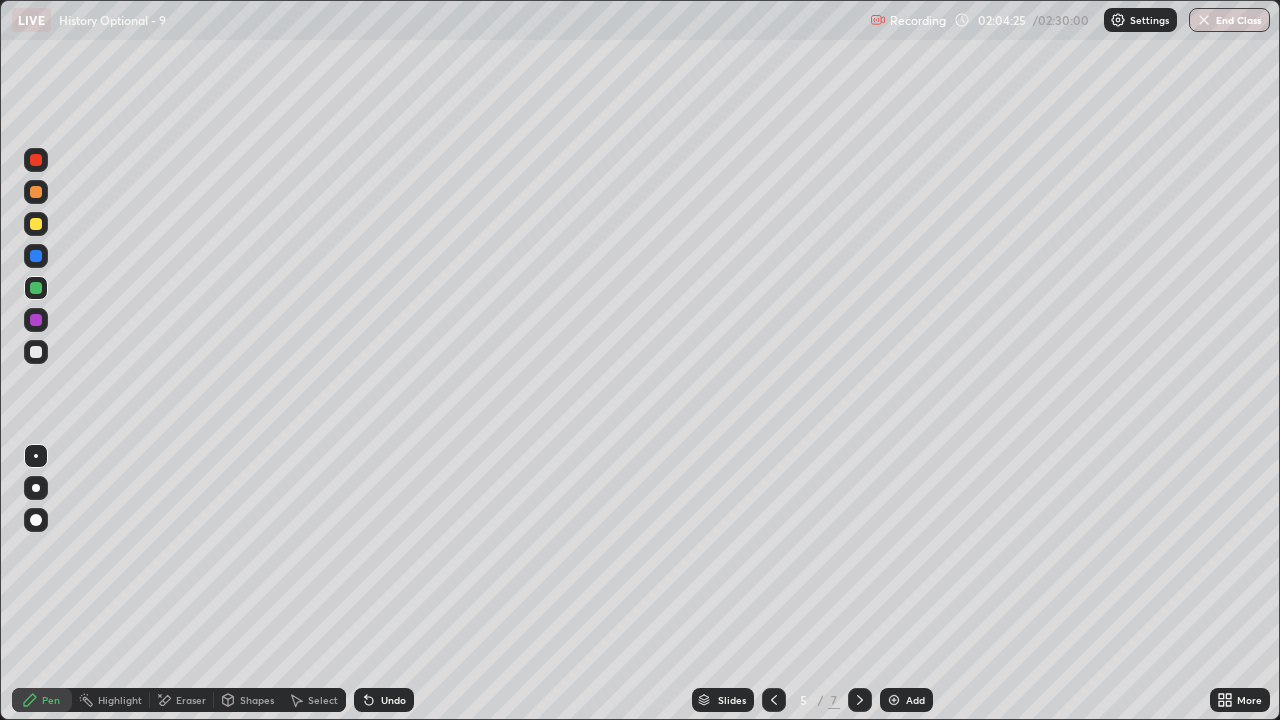 click on "Add" at bounding box center (906, 700) 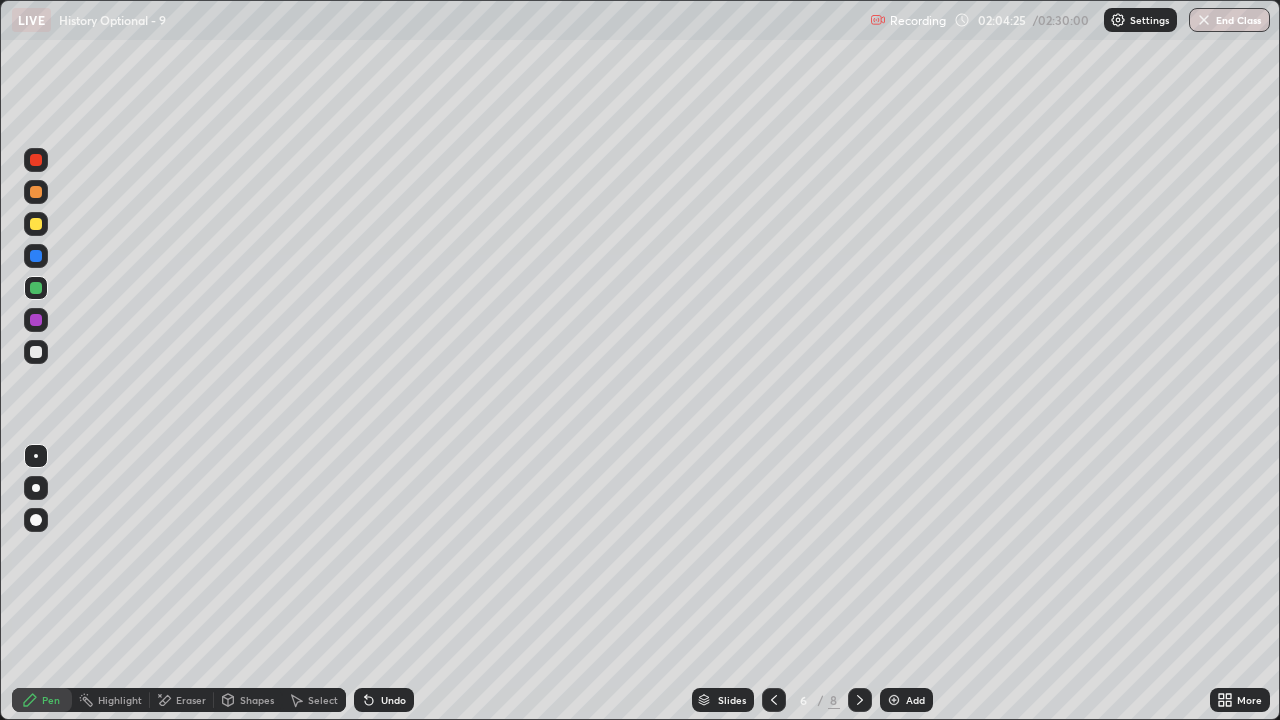 click at bounding box center (860, 700) 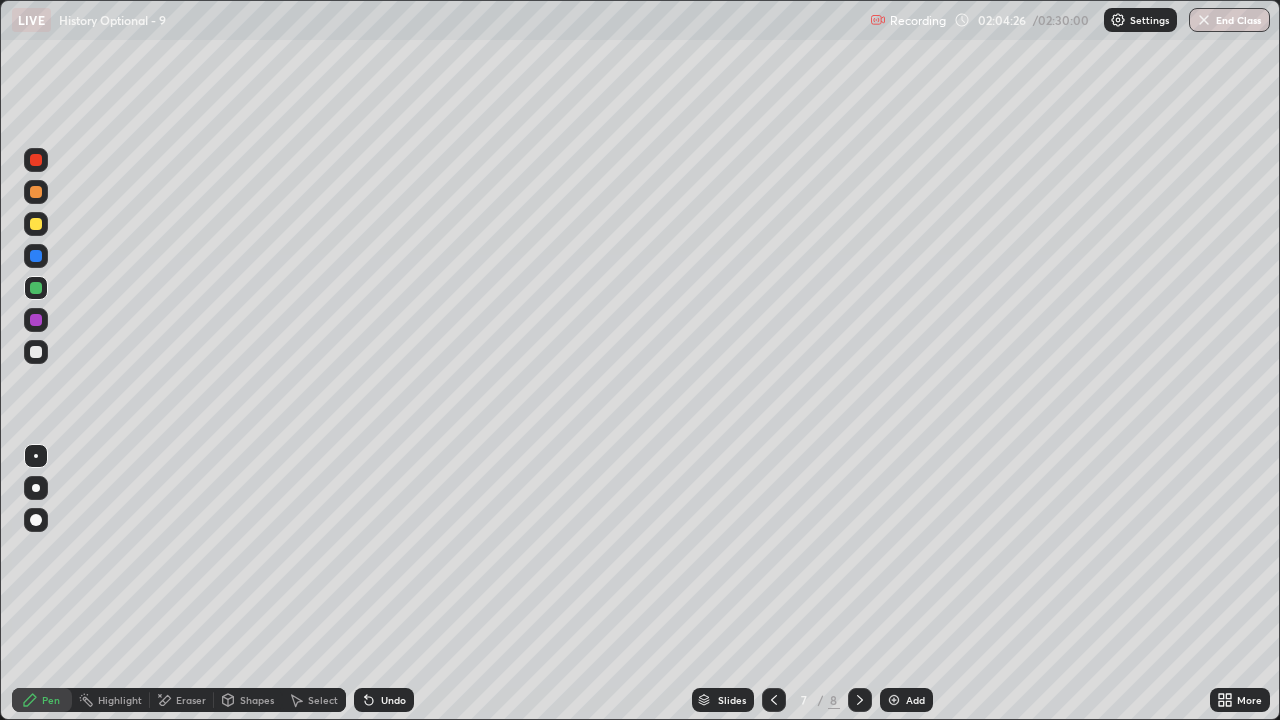 click at bounding box center (894, 700) 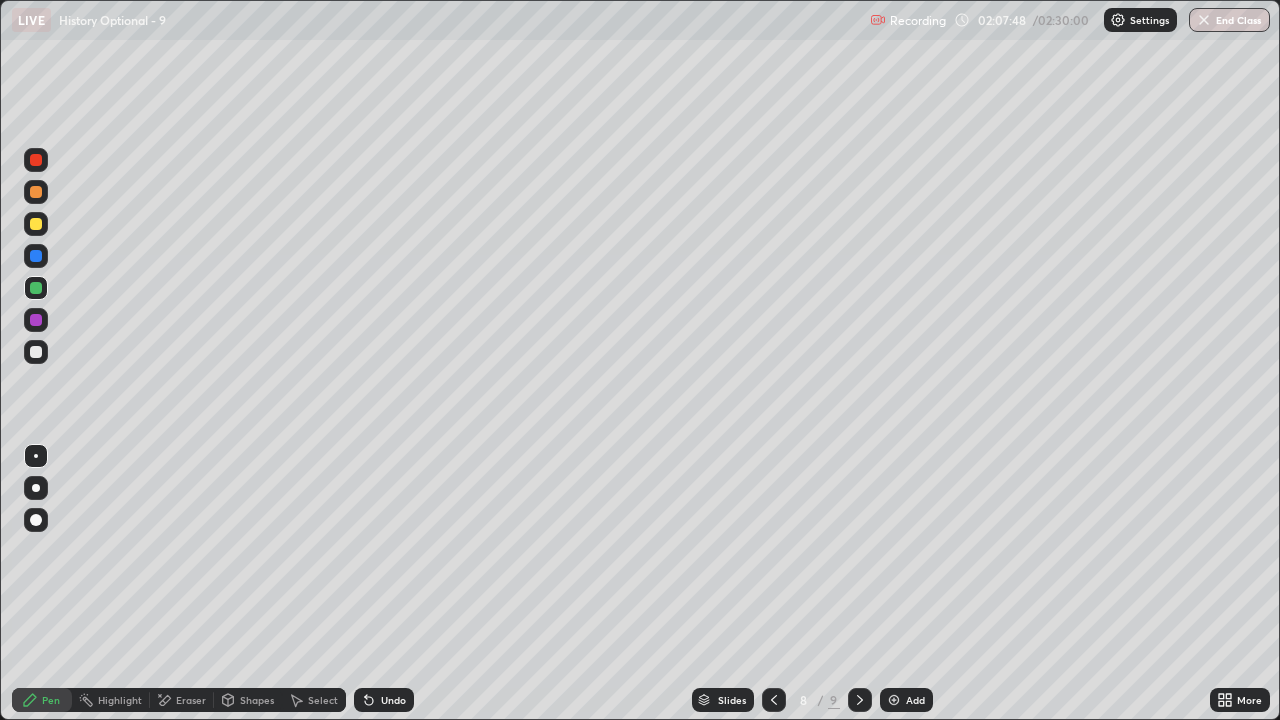 click at bounding box center (36, 256) 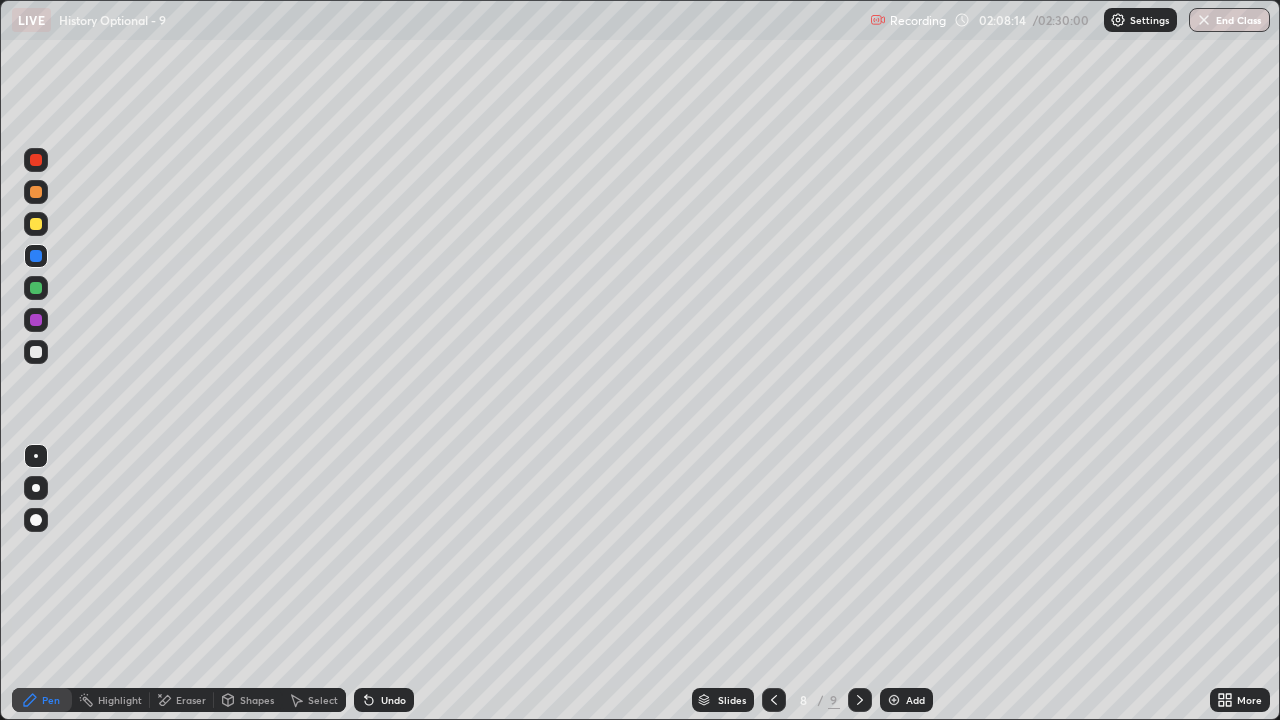 click at bounding box center [36, 160] 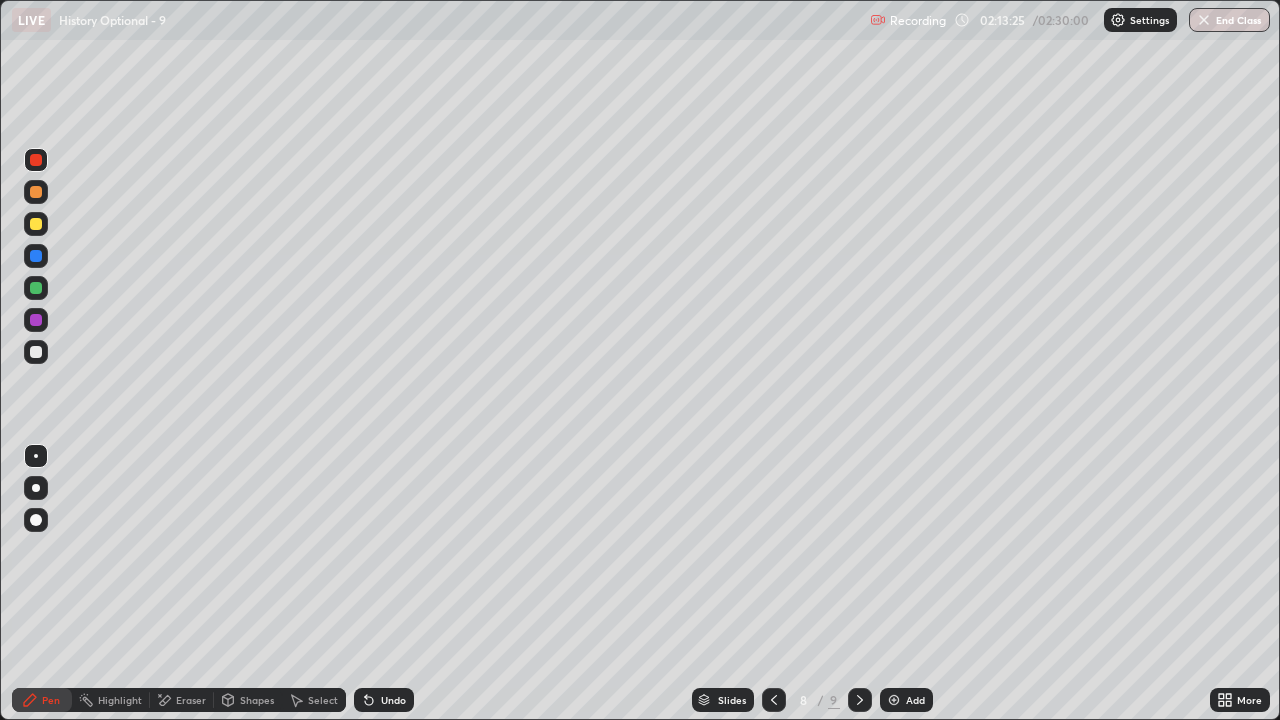 click at bounding box center (36, 288) 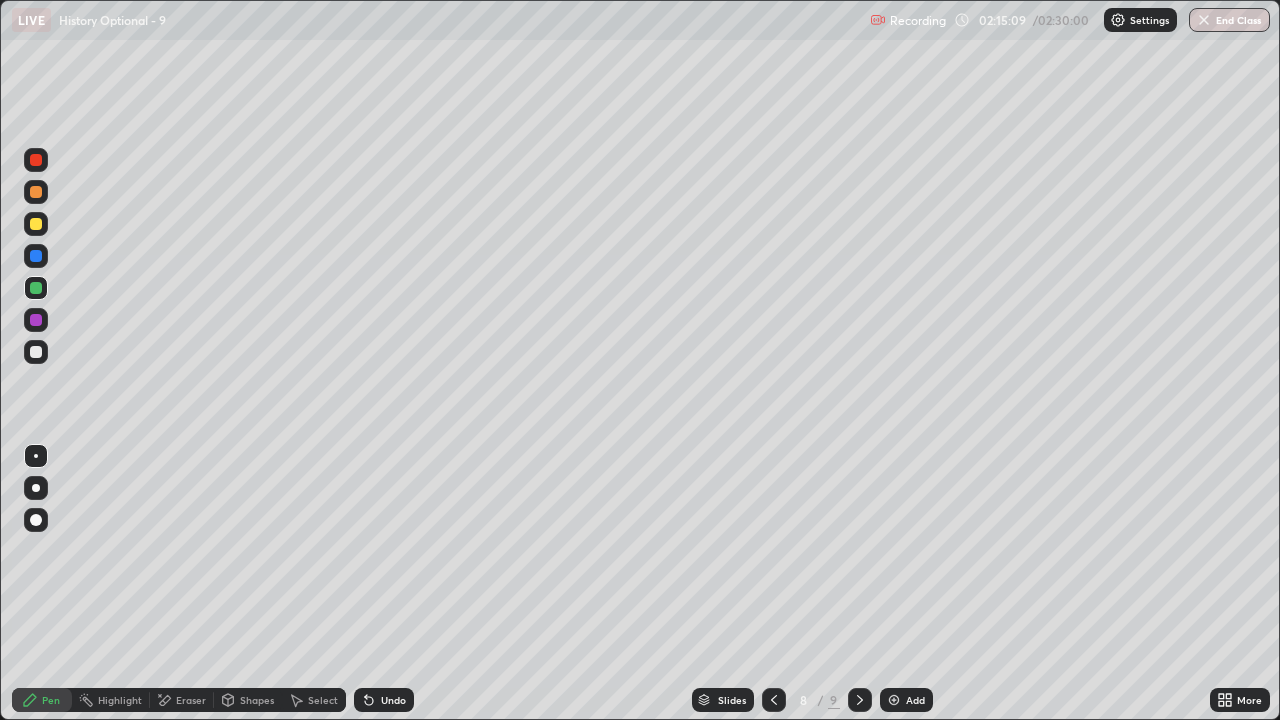 click at bounding box center (774, 700) 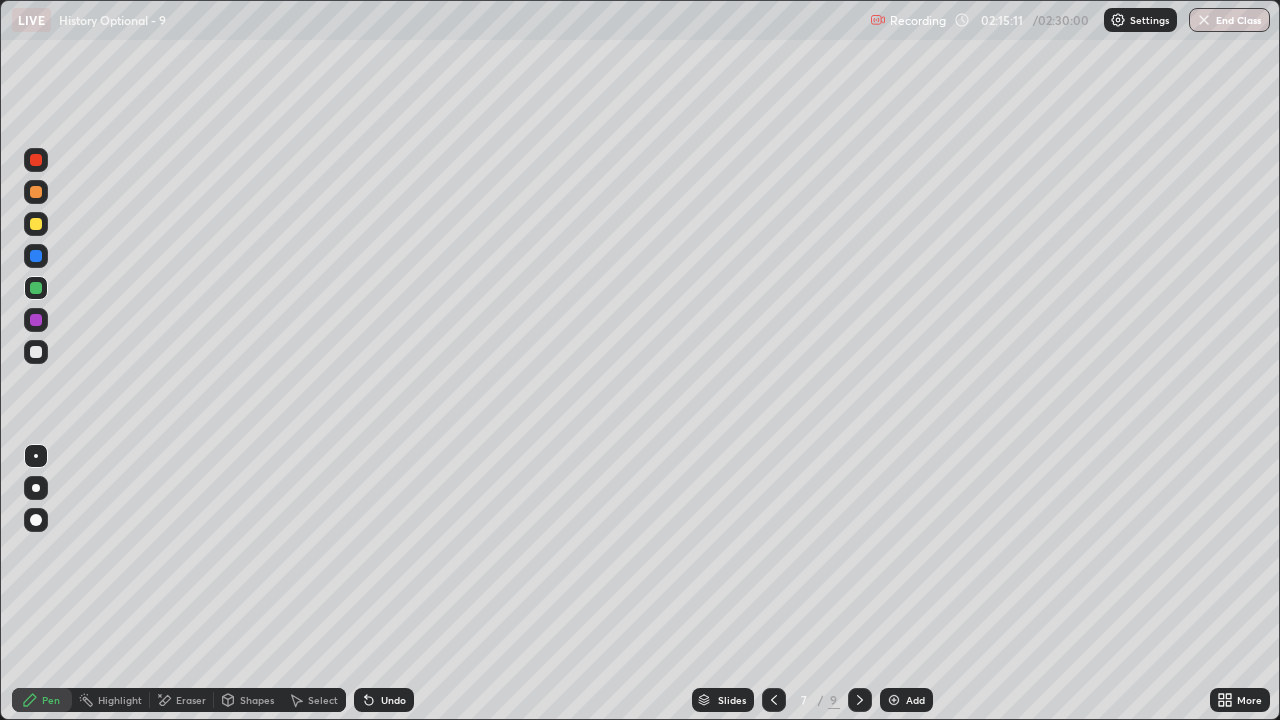 click 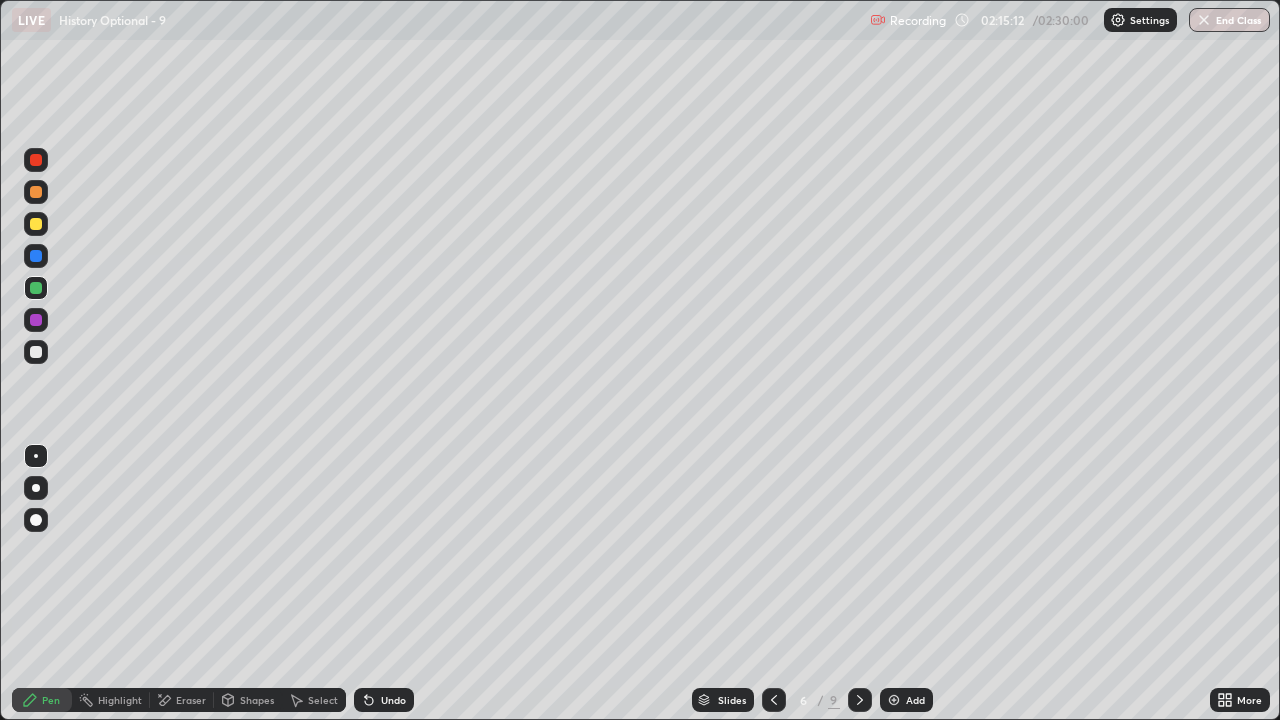 click 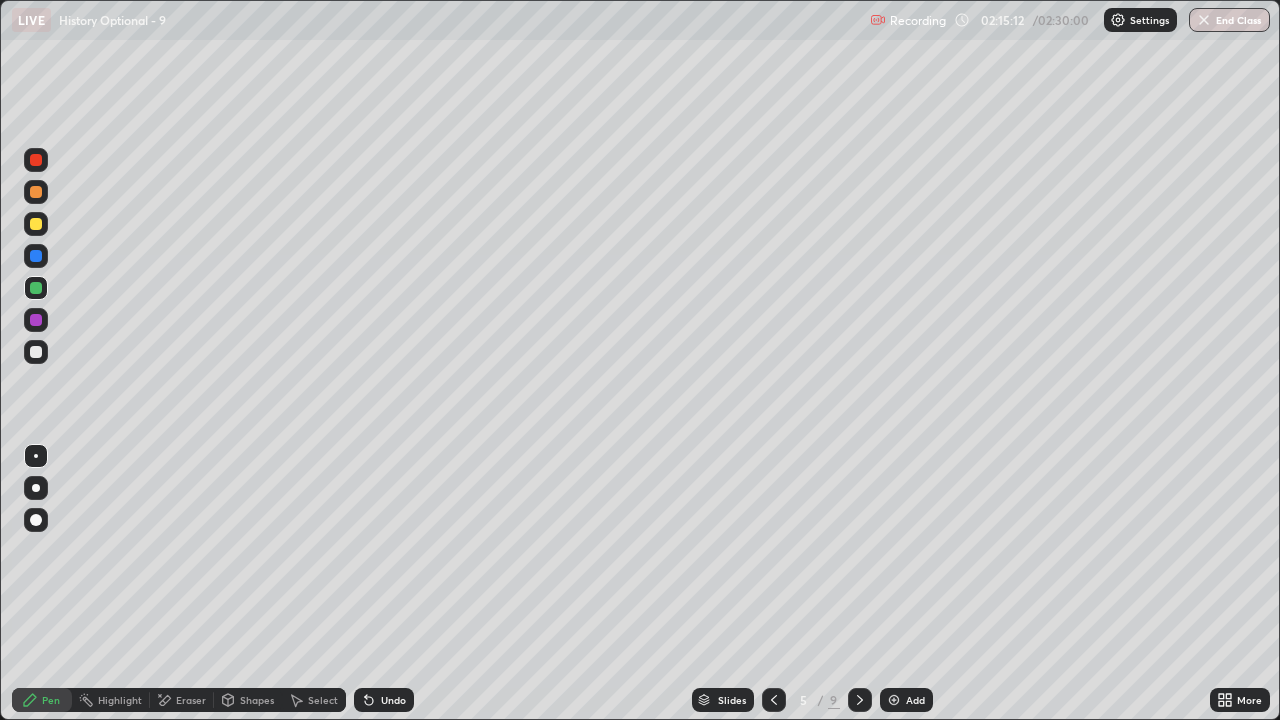 click 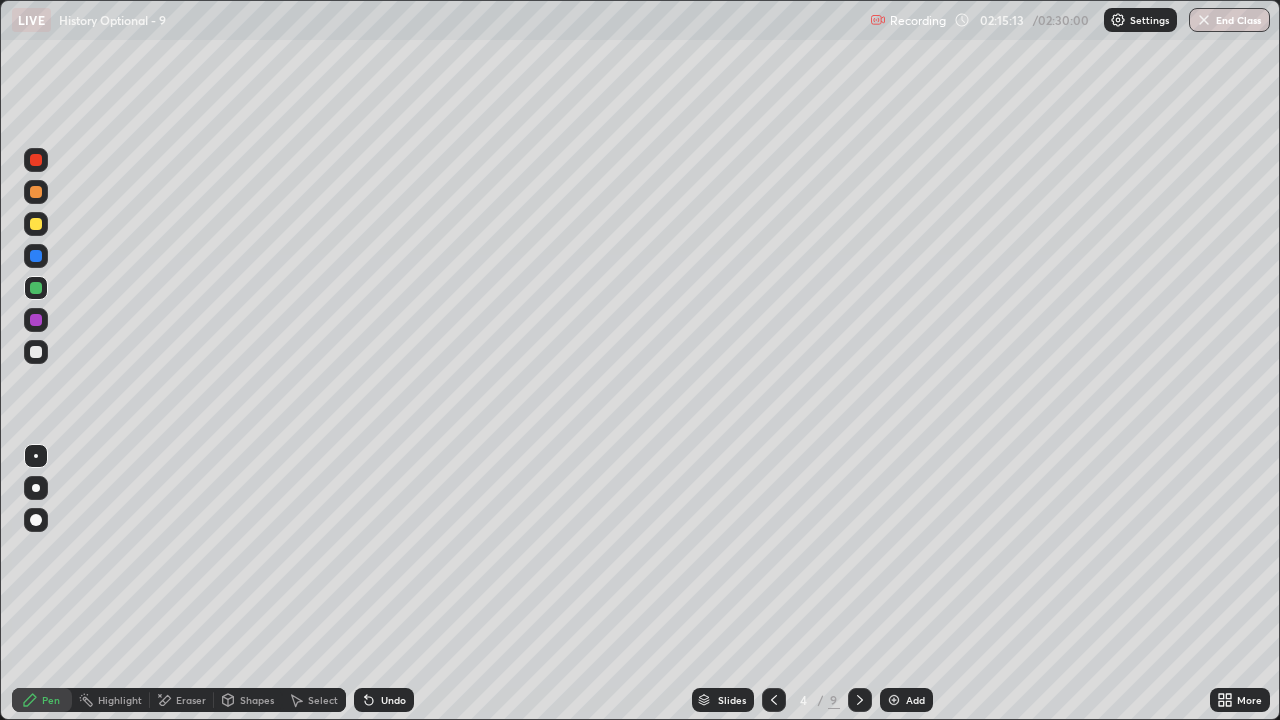 click 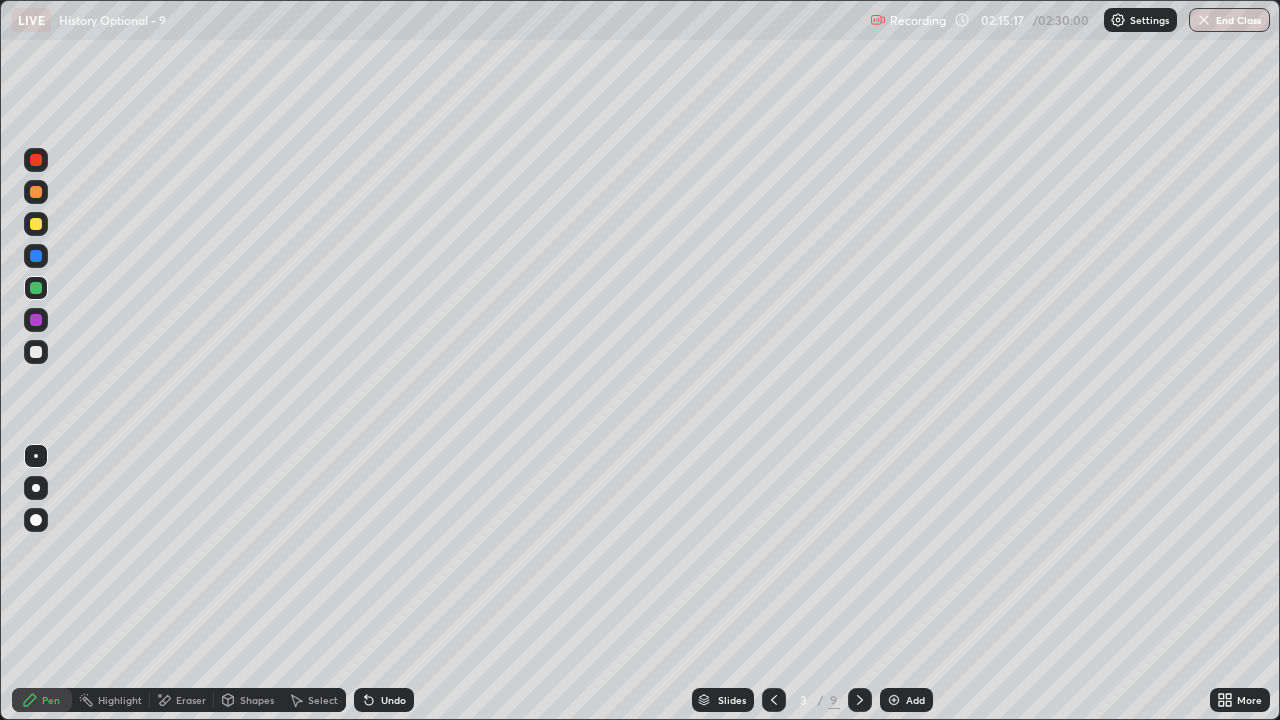 click at bounding box center (36, 352) 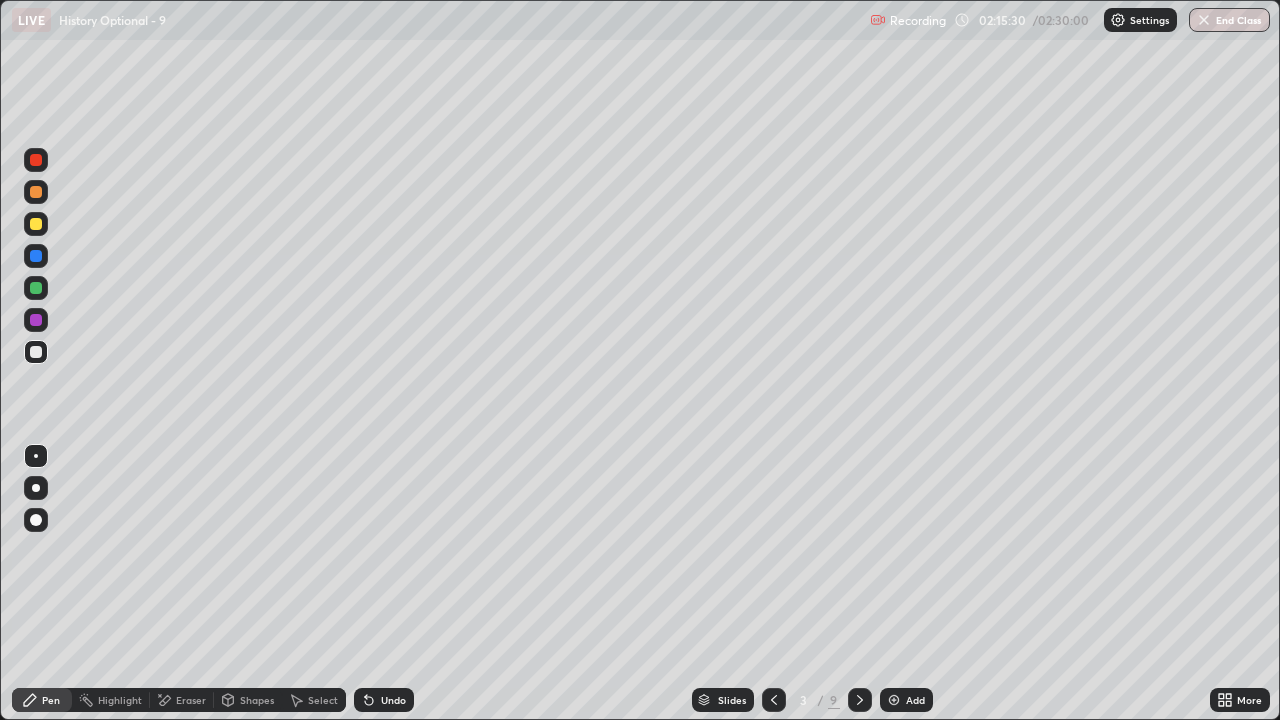 click on "Eraser" at bounding box center [191, 700] 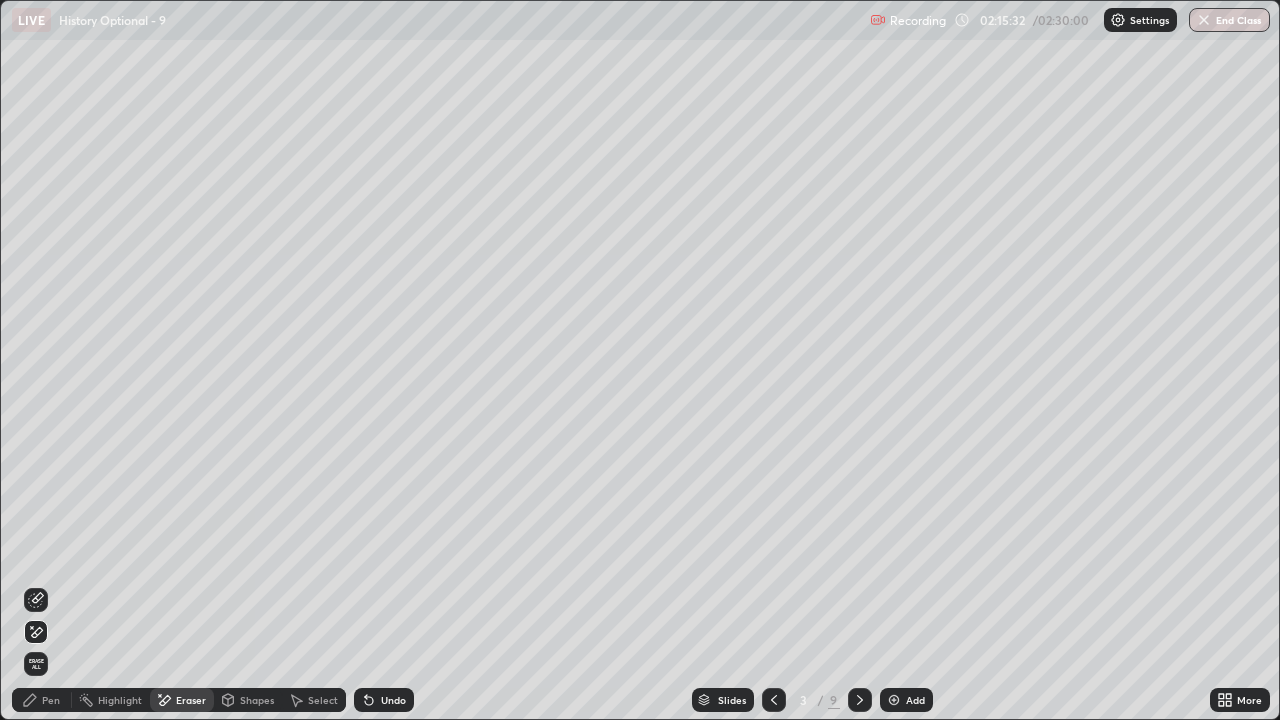 click on "Pen" at bounding box center (42, 700) 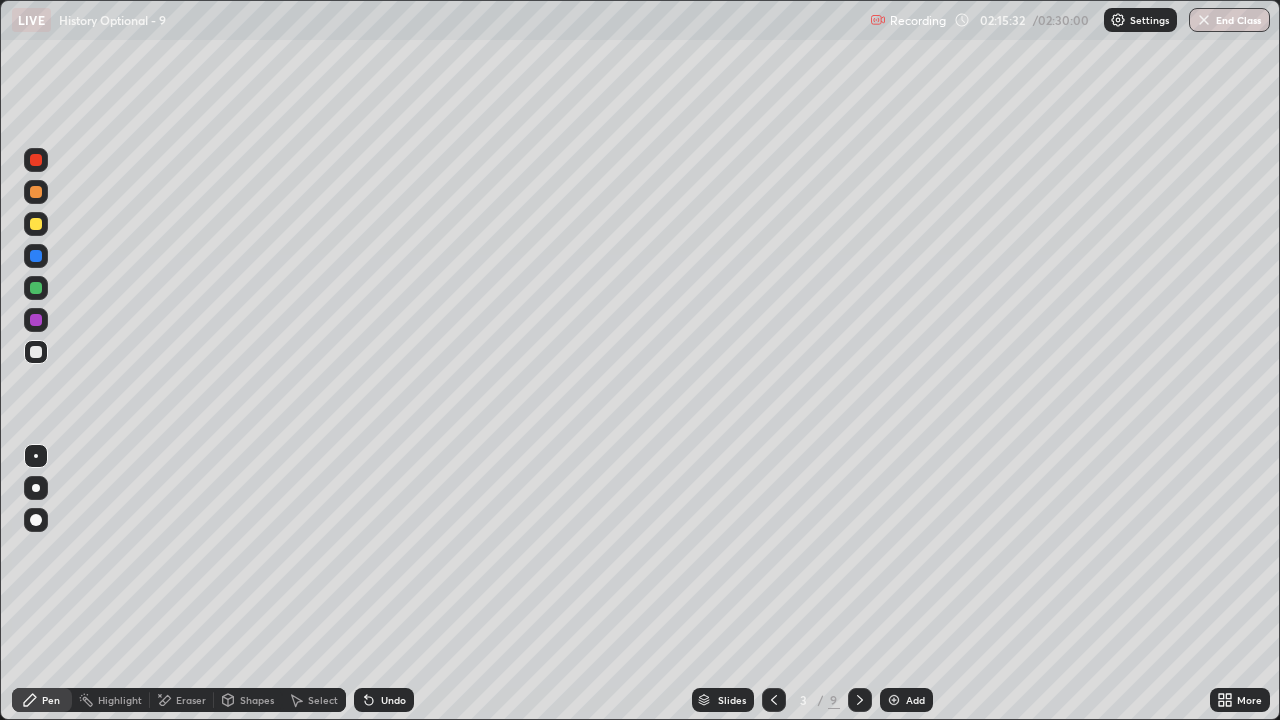 click at bounding box center [36, 288] 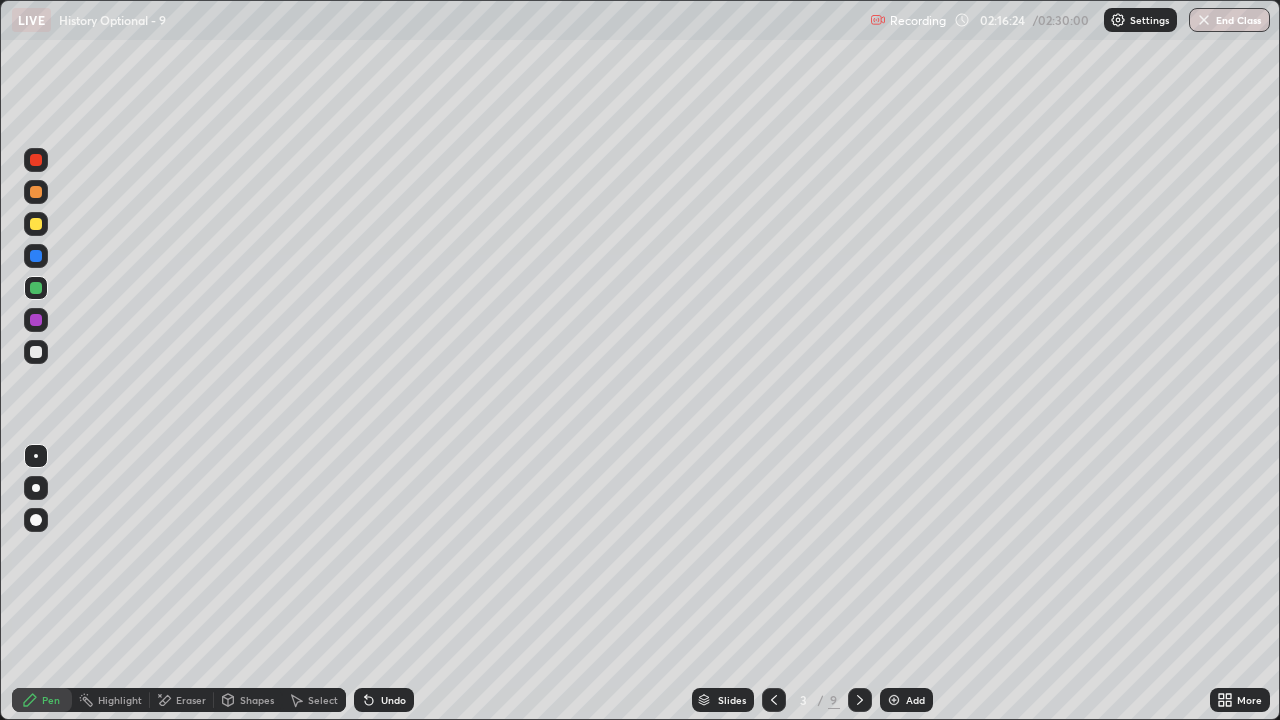 click at bounding box center (1204, 20) 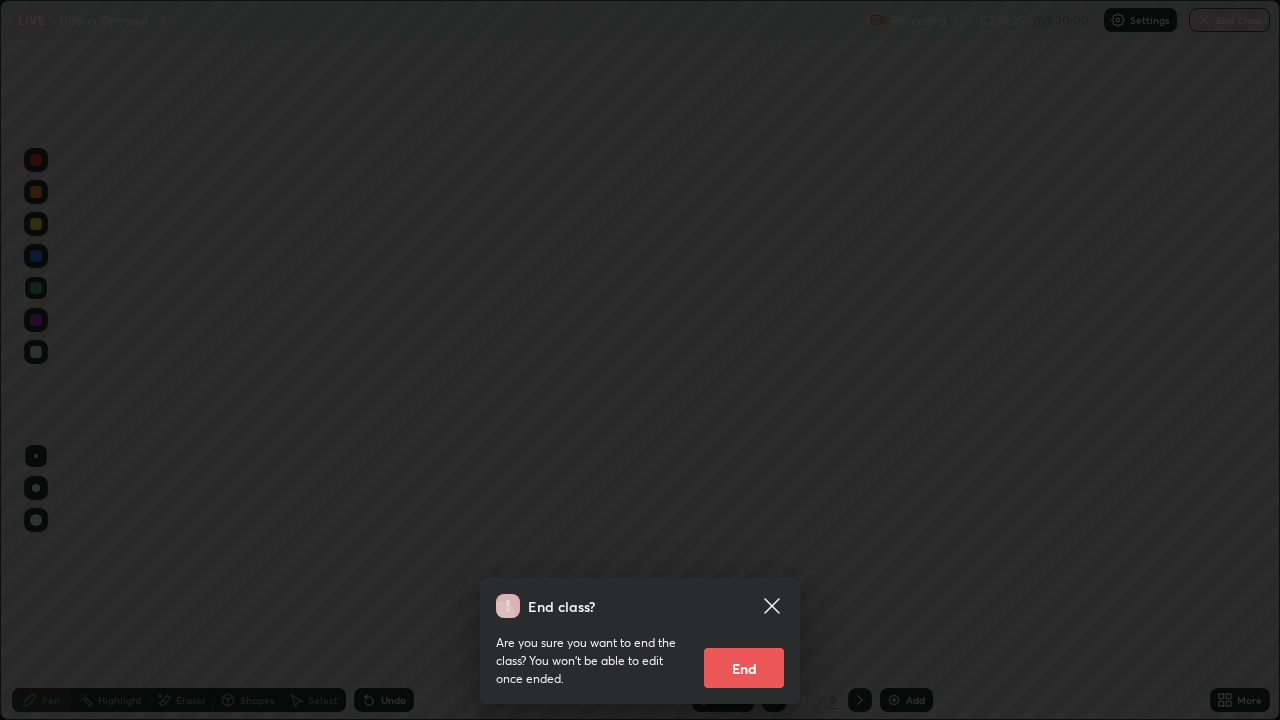 click on "End" at bounding box center (744, 668) 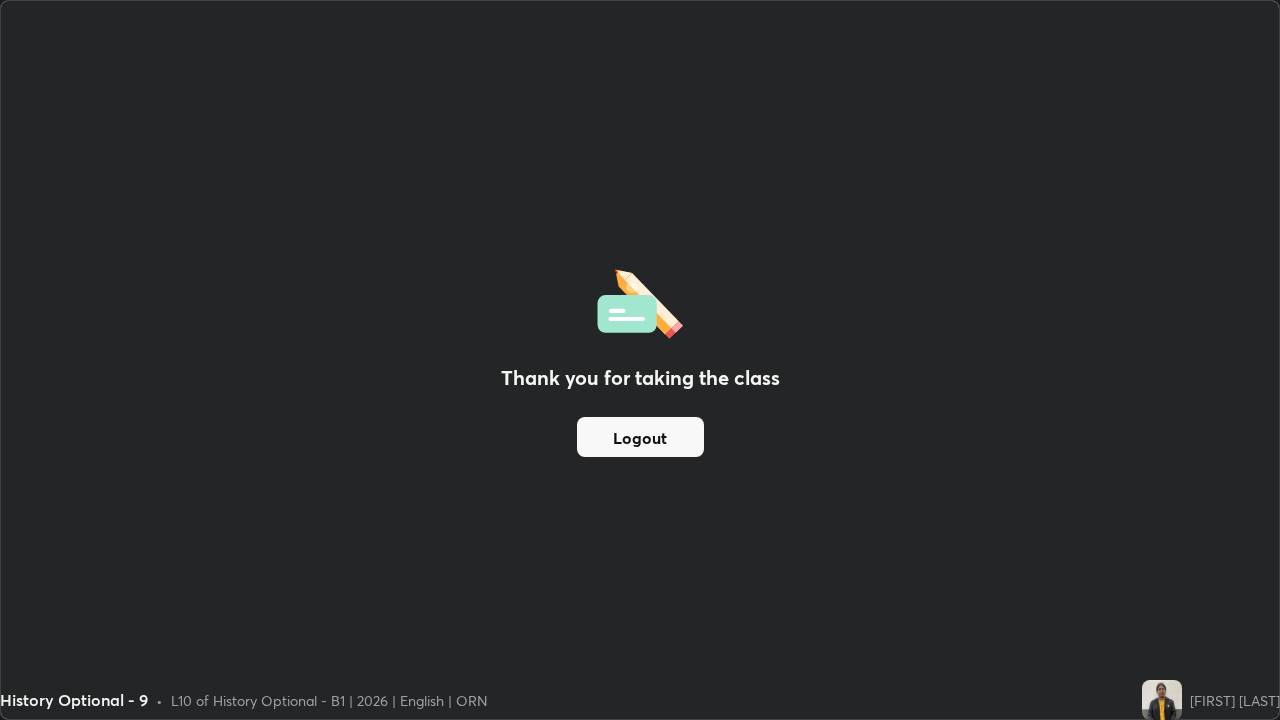click on "Thank you for taking the class Logout" at bounding box center (640, 360) 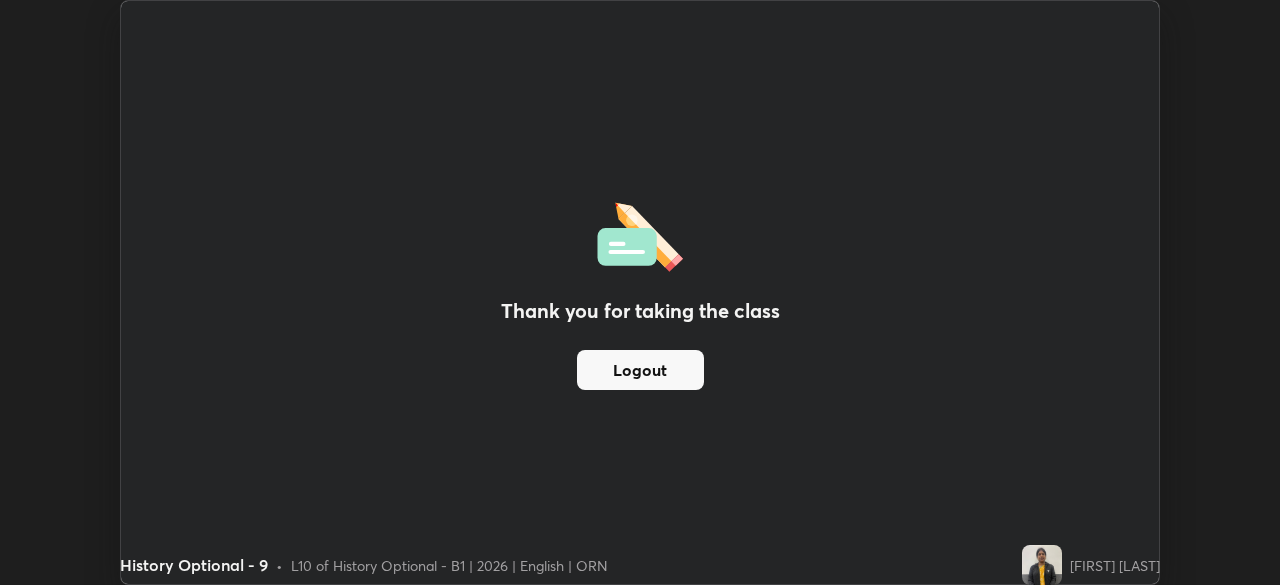 scroll, scrollTop: 585, scrollLeft: 1280, axis: both 